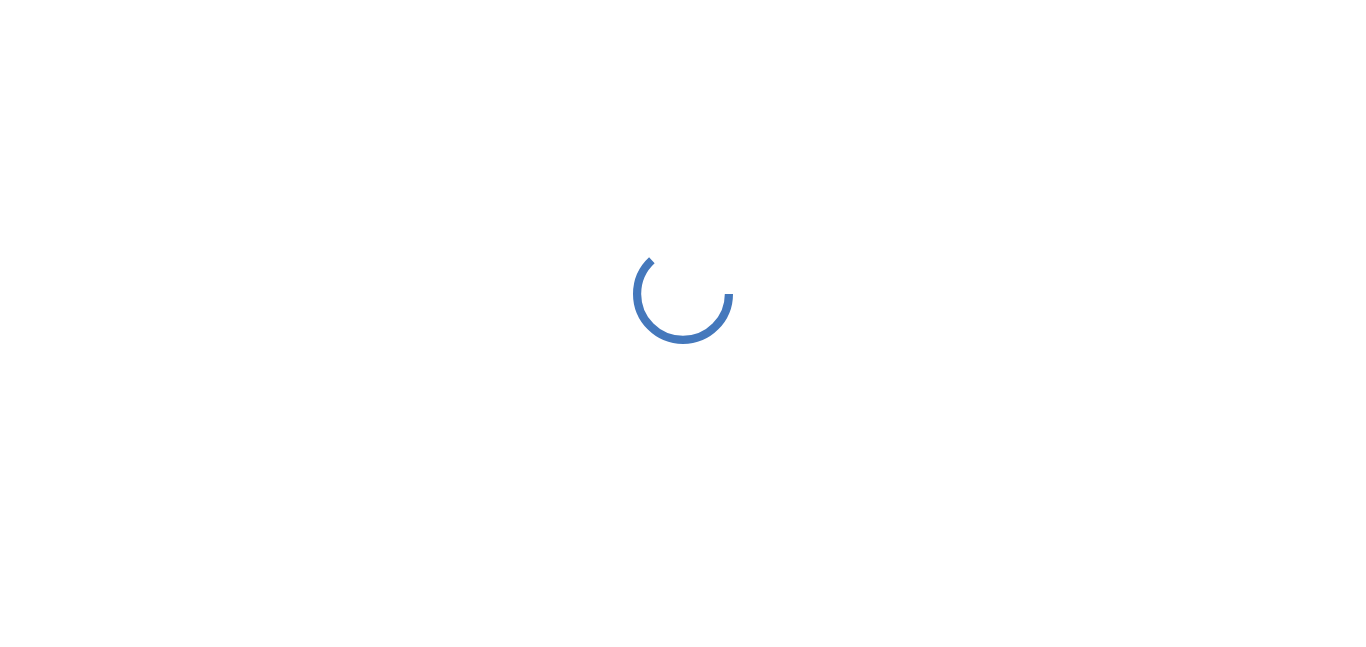 scroll, scrollTop: 0, scrollLeft: 0, axis: both 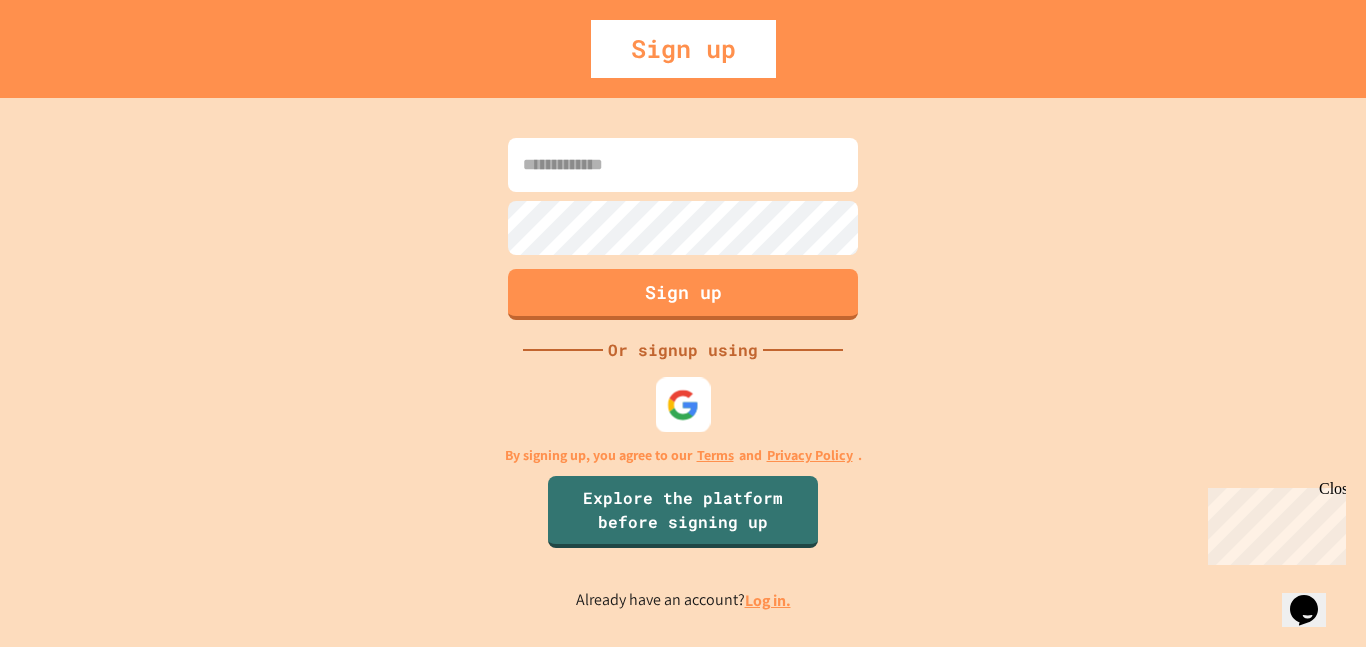 click at bounding box center [683, 404] 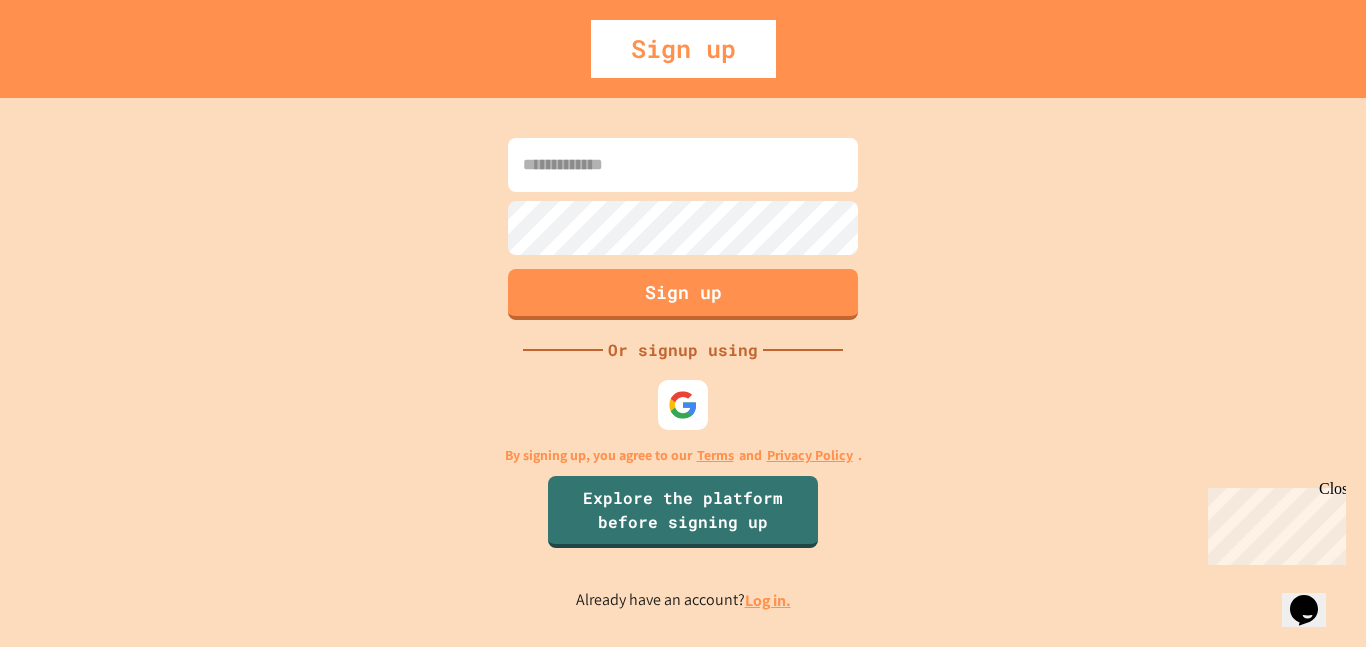 click at bounding box center [683, 165] 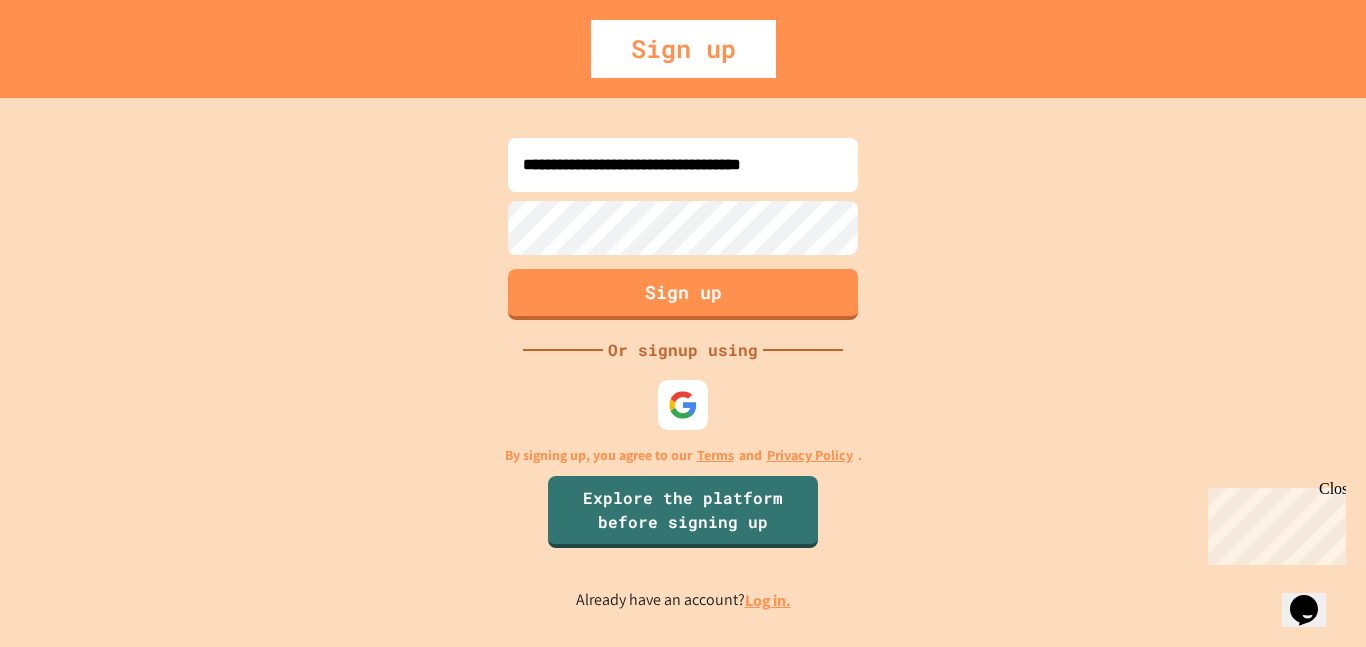 scroll, scrollTop: 0, scrollLeft: 25, axis: horizontal 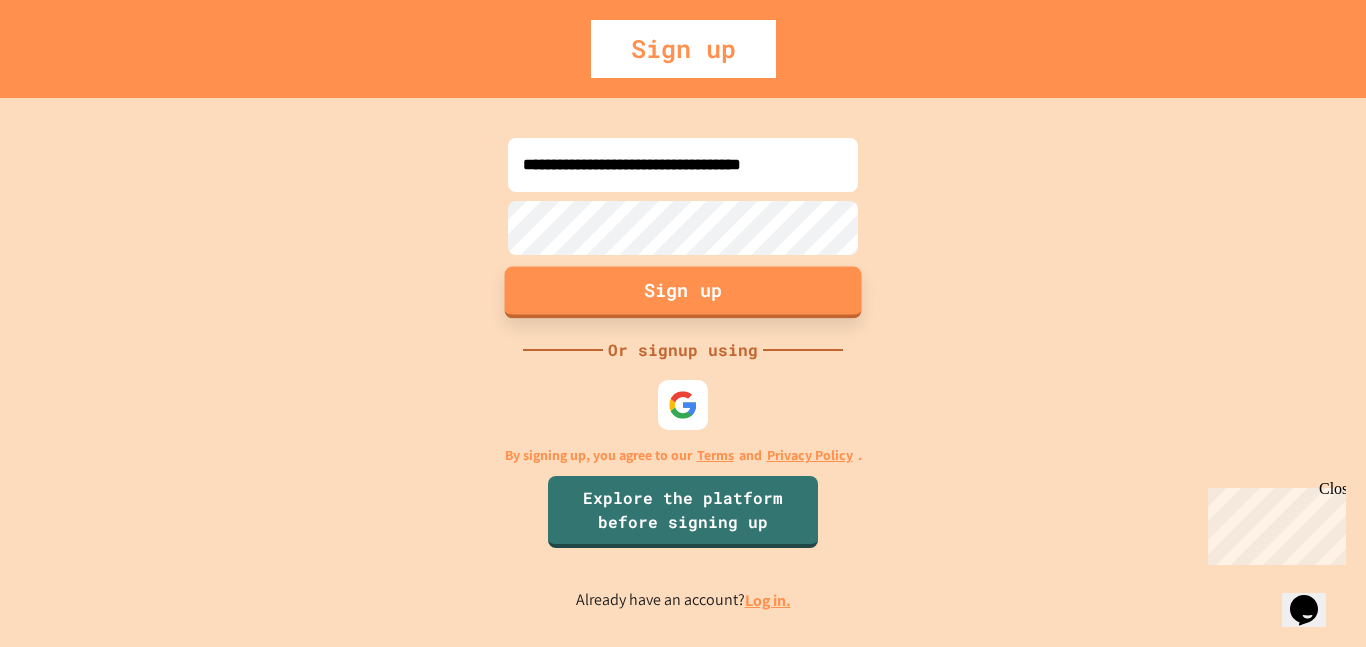 click on "Sign up" at bounding box center [683, 292] 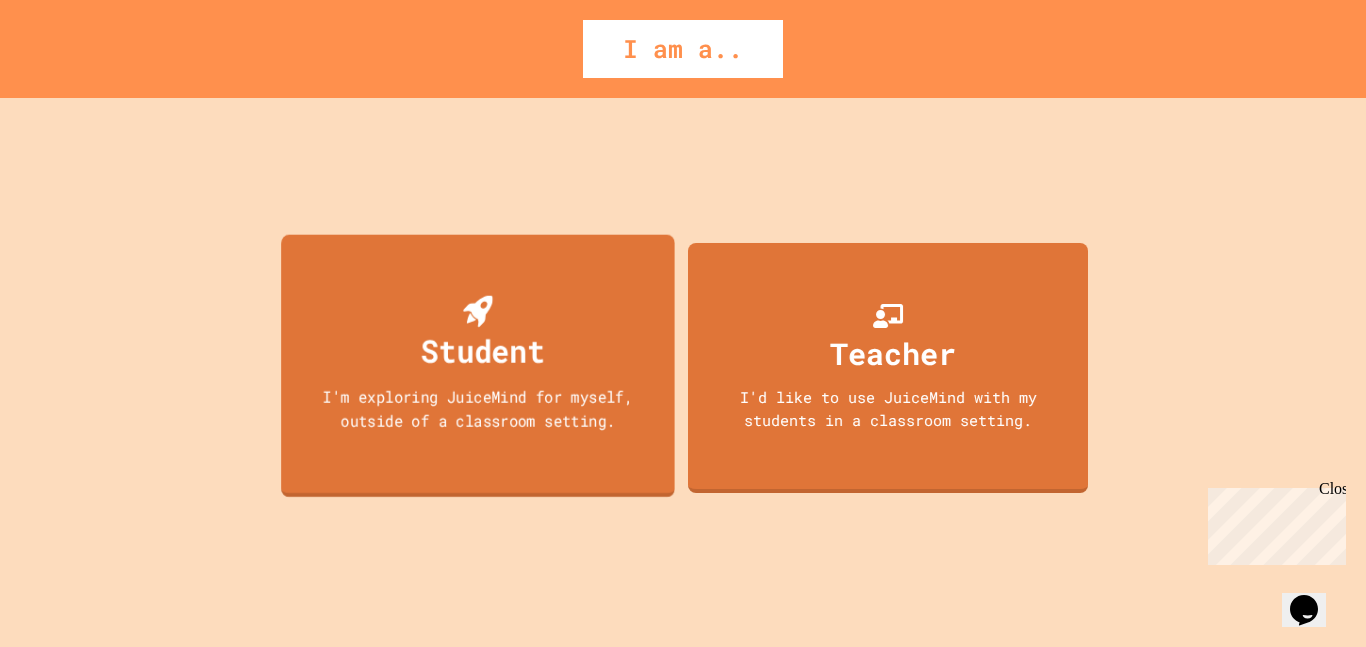 click on "I'm exploring JuiceMind for myself, outside of a classroom setting." at bounding box center (478, 407) 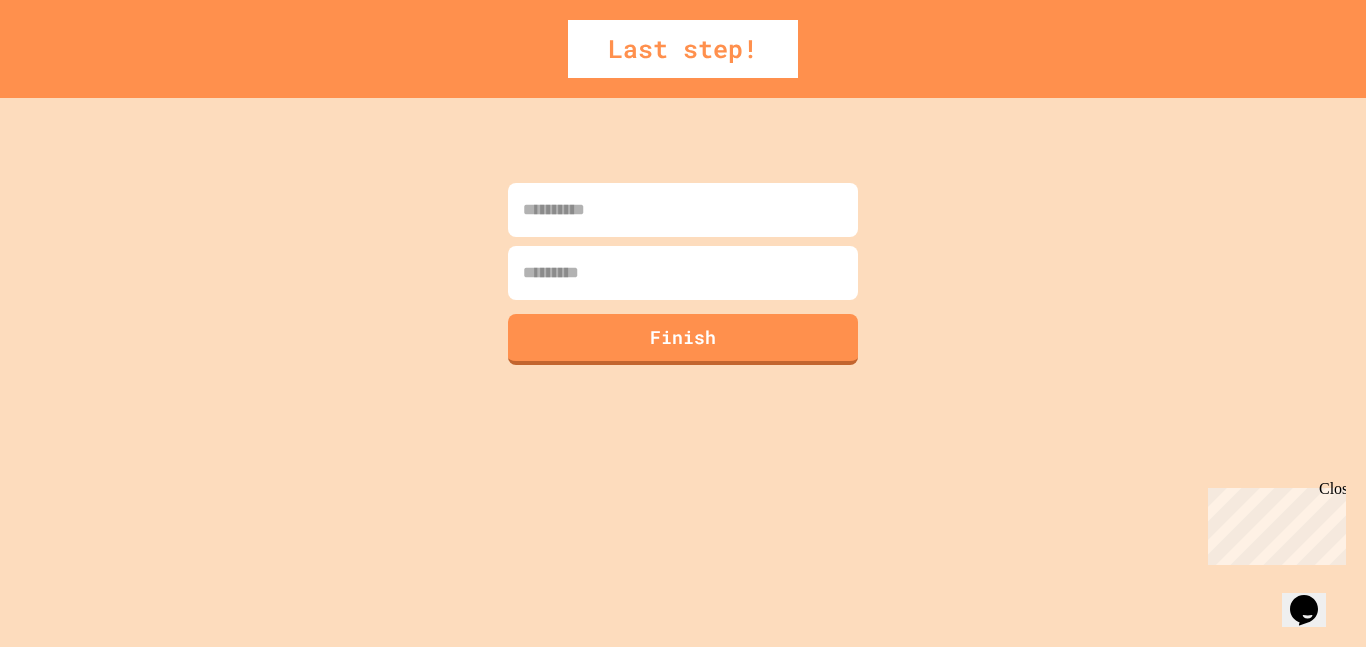 click at bounding box center (683, 210) 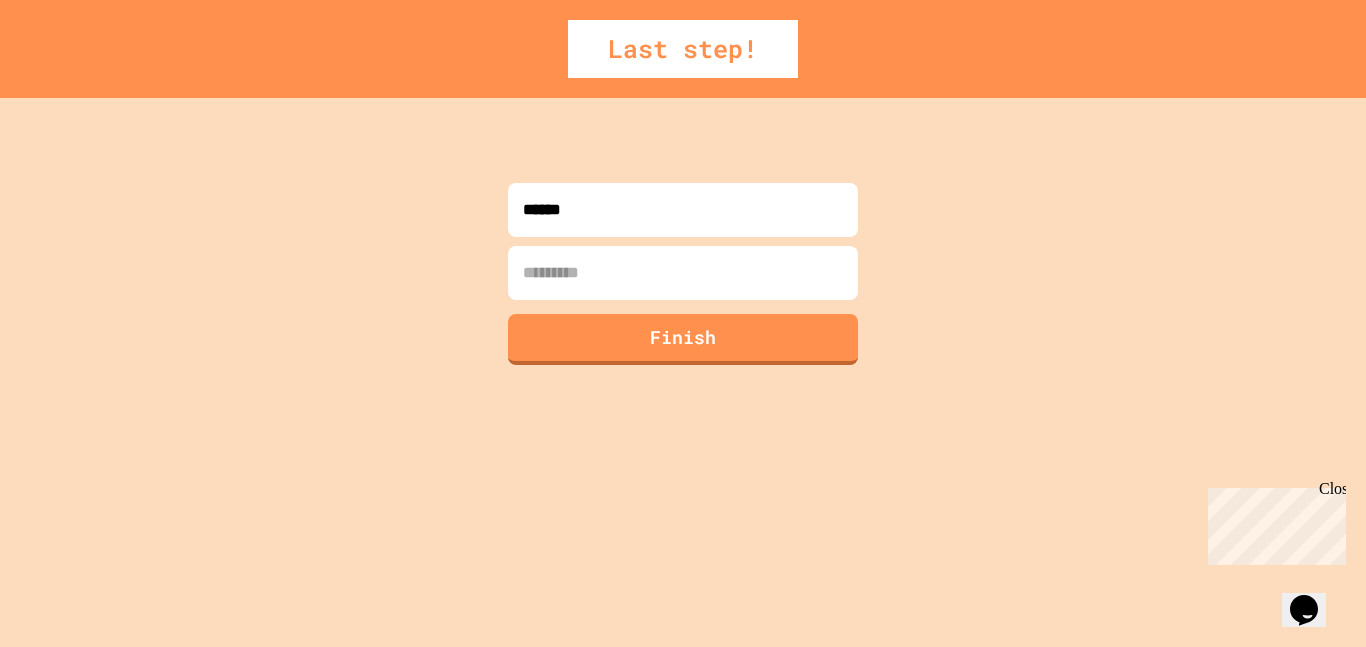 type on "******" 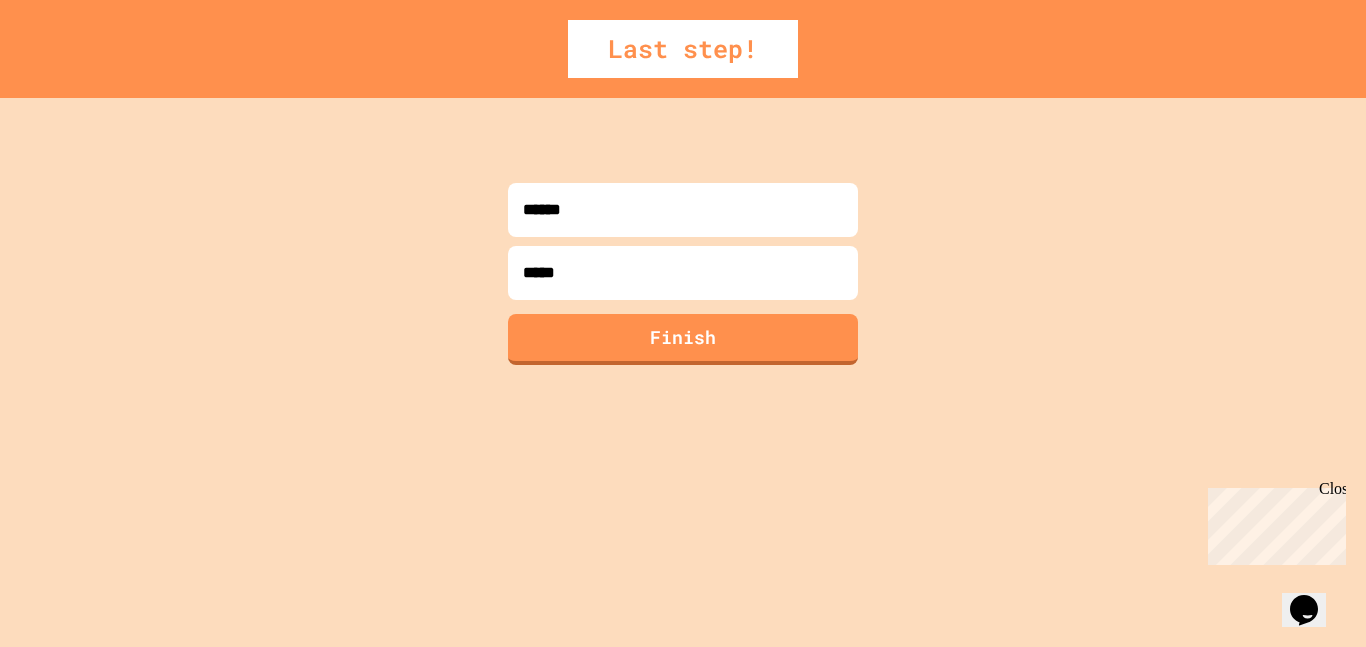 type on "******" 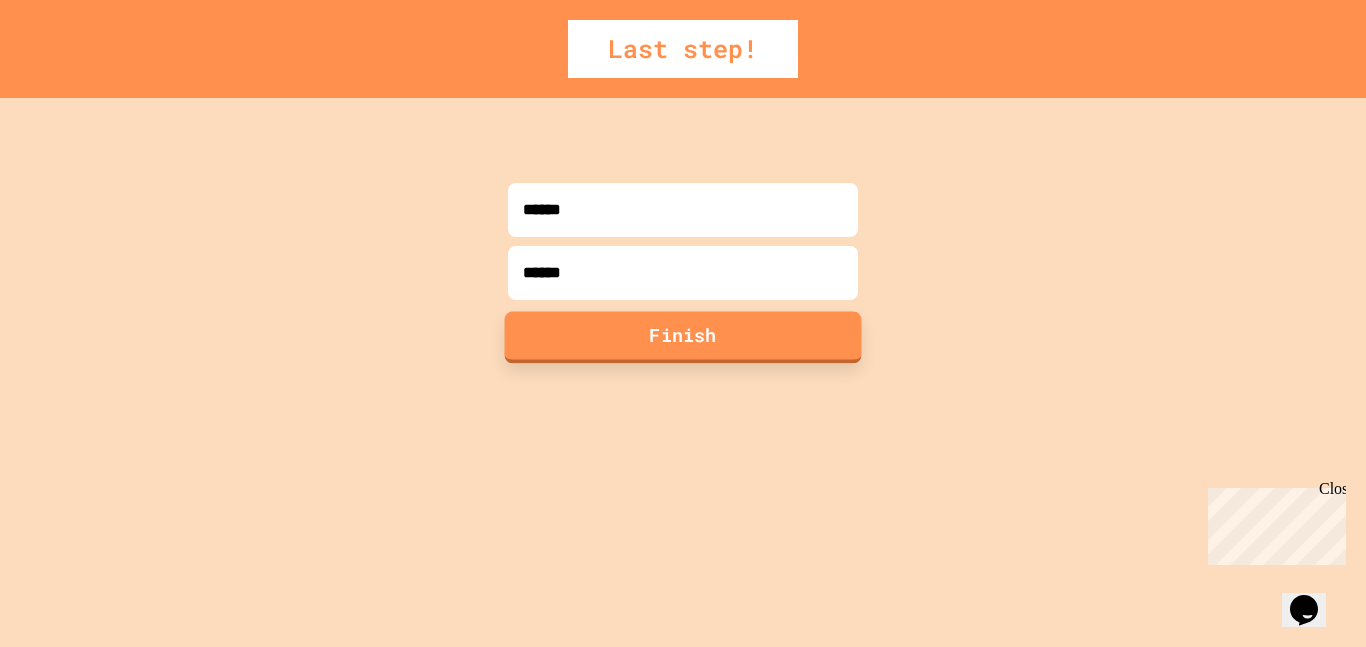click on "Finish" at bounding box center [683, 337] 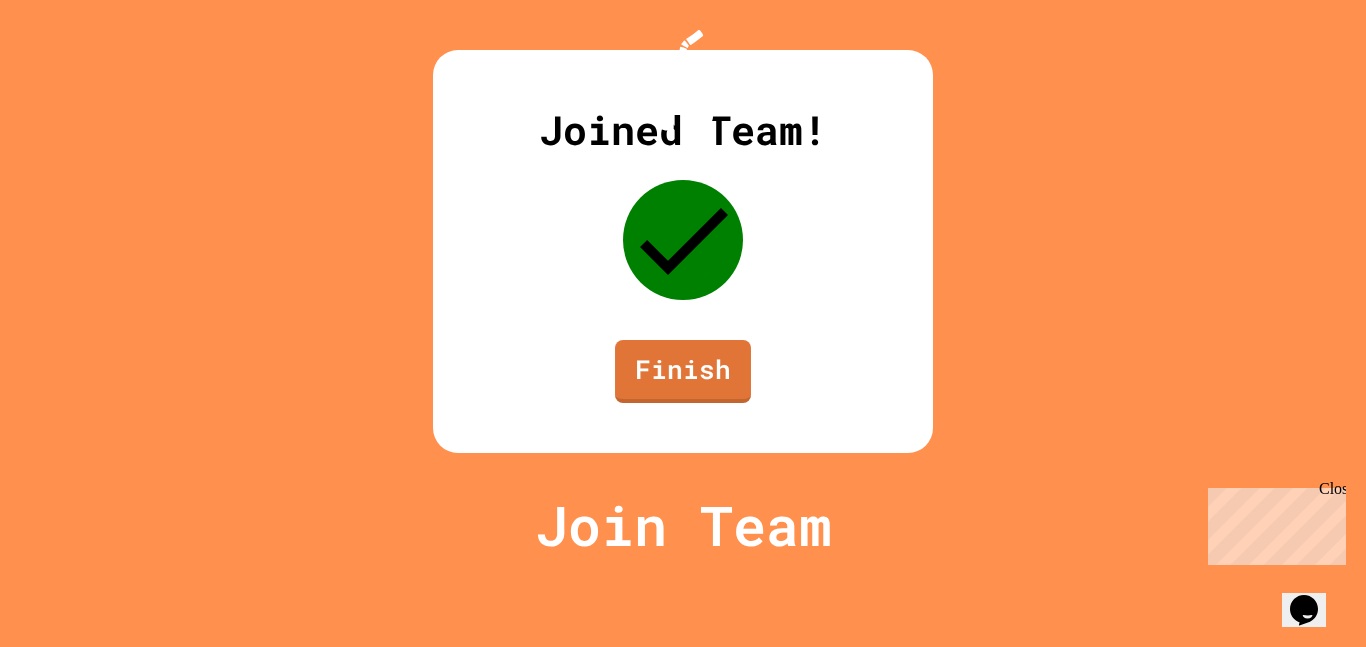 click 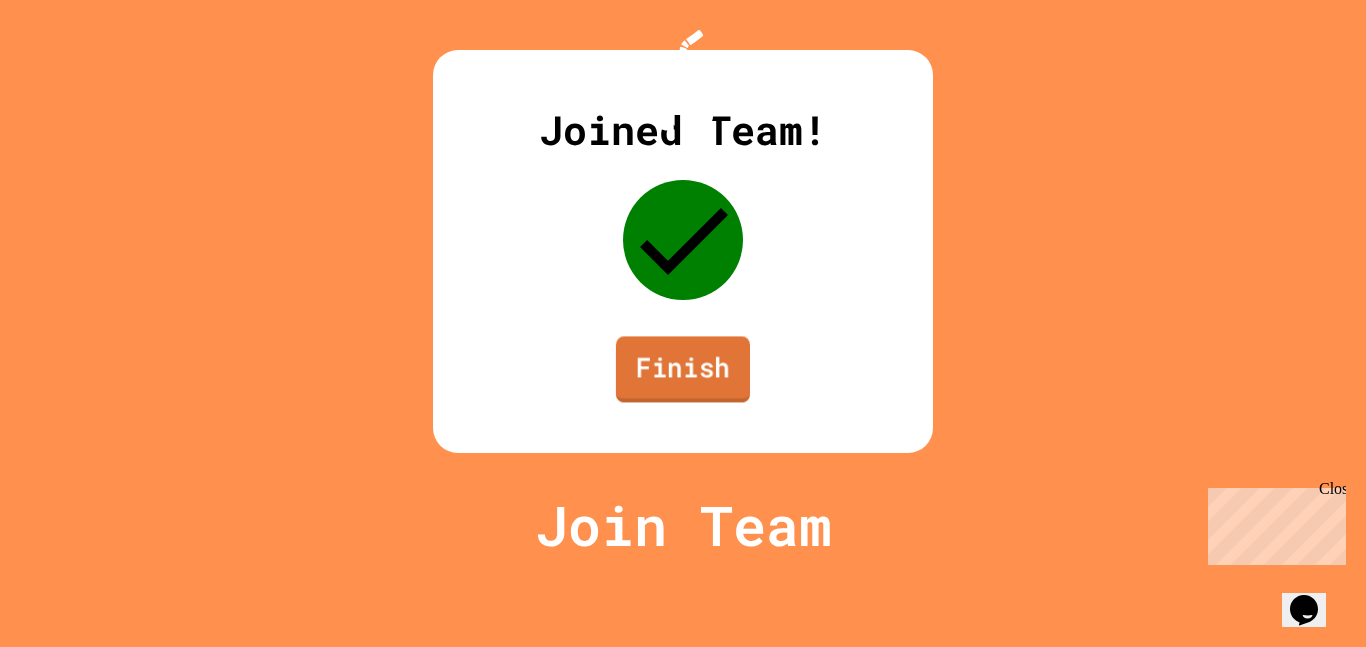 click on "Finish" at bounding box center [683, 369] 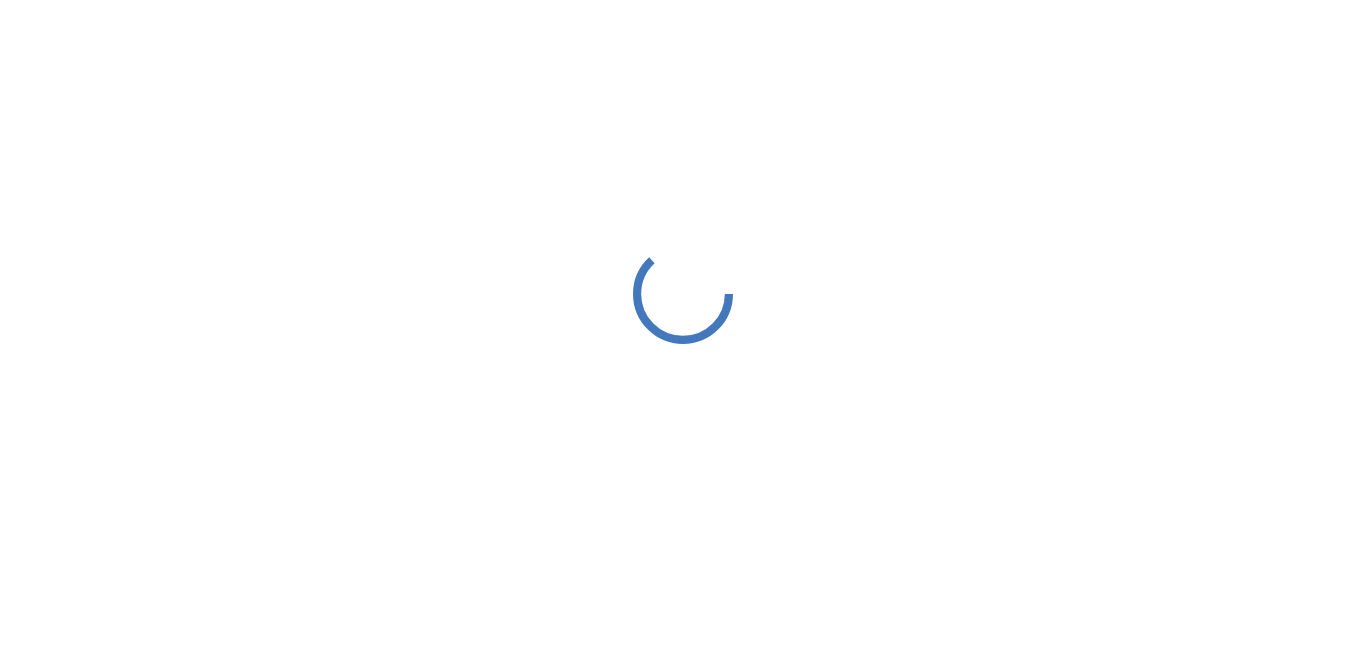 scroll, scrollTop: 0, scrollLeft: 0, axis: both 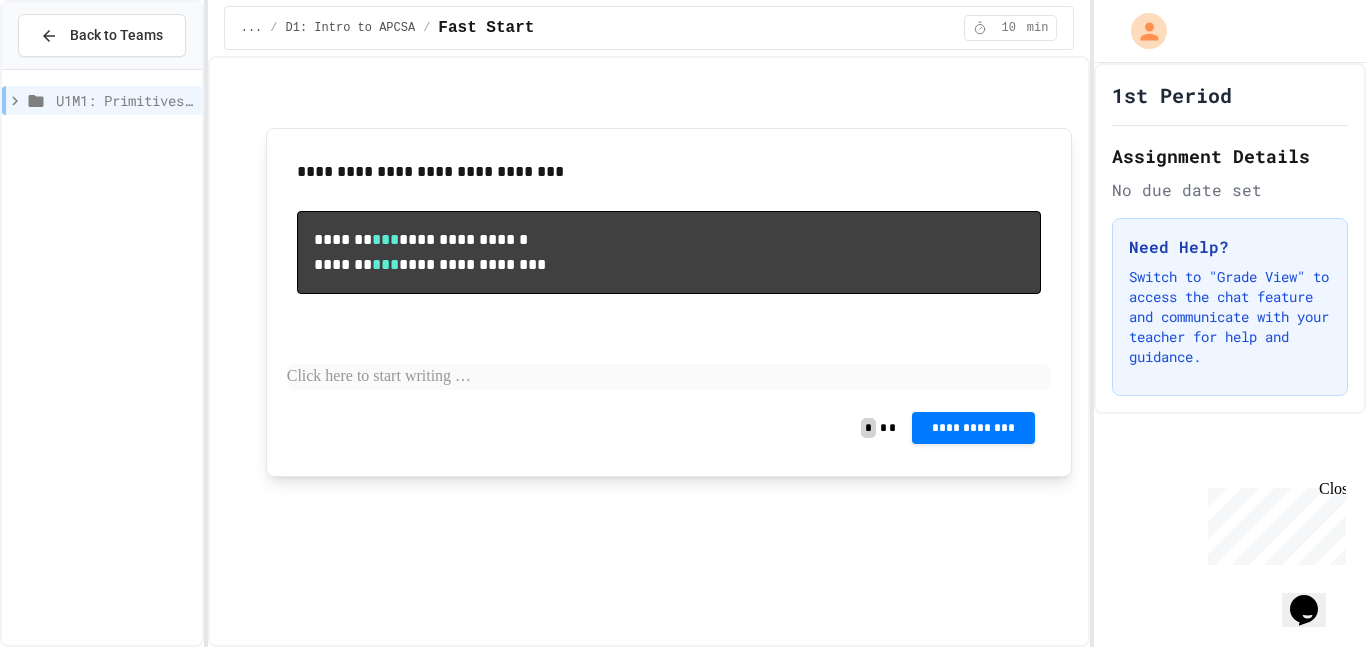 click on "U1M1: Primitives, Variables, Basic I/O" at bounding box center [102, 100] 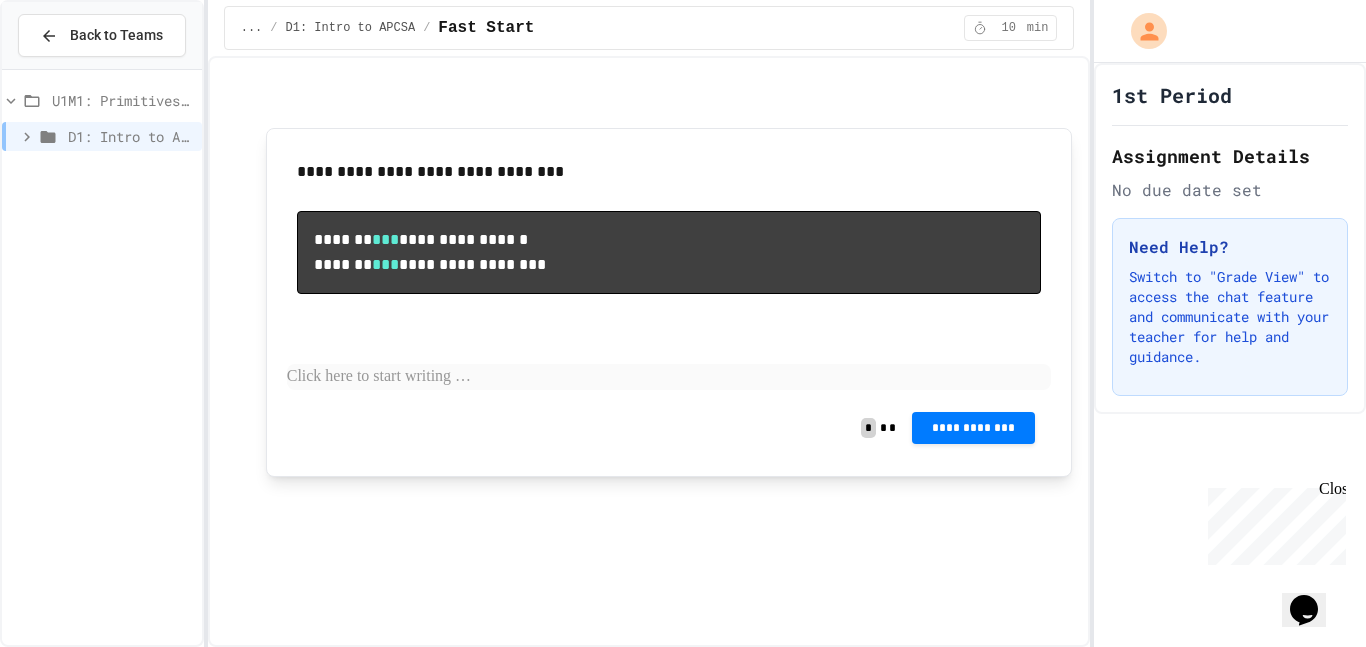 click on "D1: Intro to APCSA" at bounding box center (131, 136) 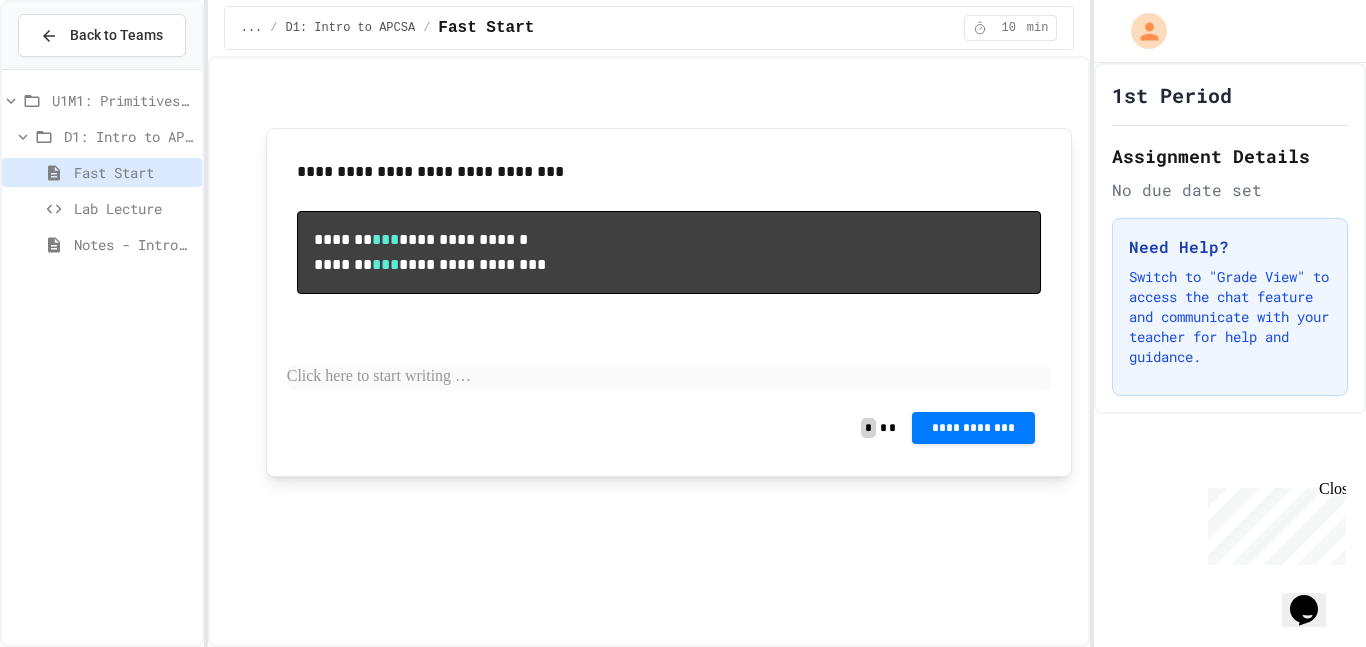 click on "Notes - Introduction to Java Programming" at bounding box center [134, 244] 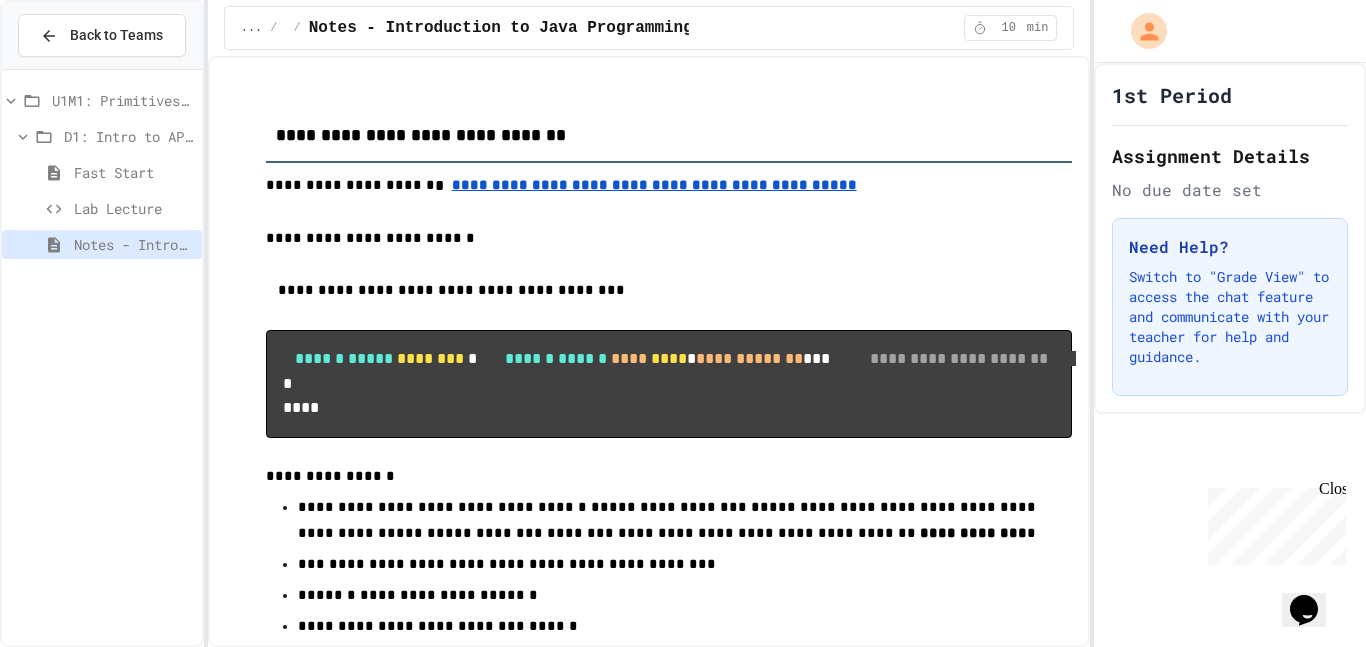 click on "Lab Lecture" at bounding box center [134, 208] 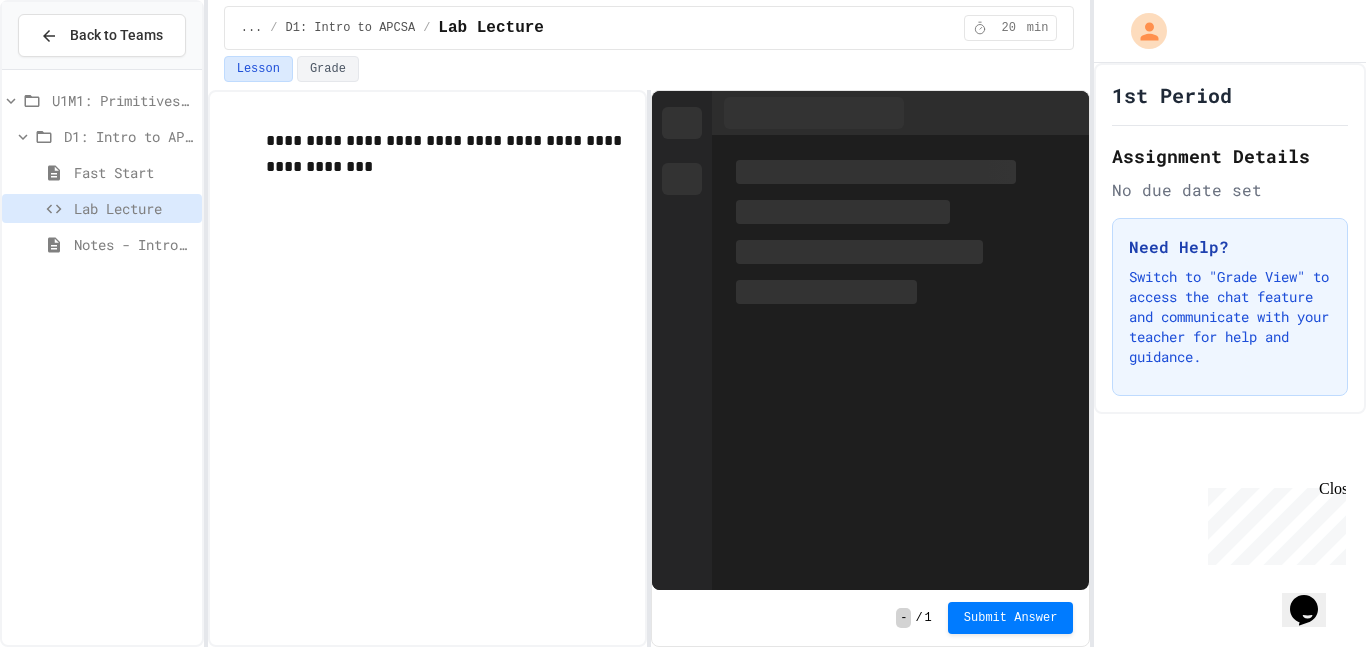 click on "Fast Start" at bounding box center (134, 172) 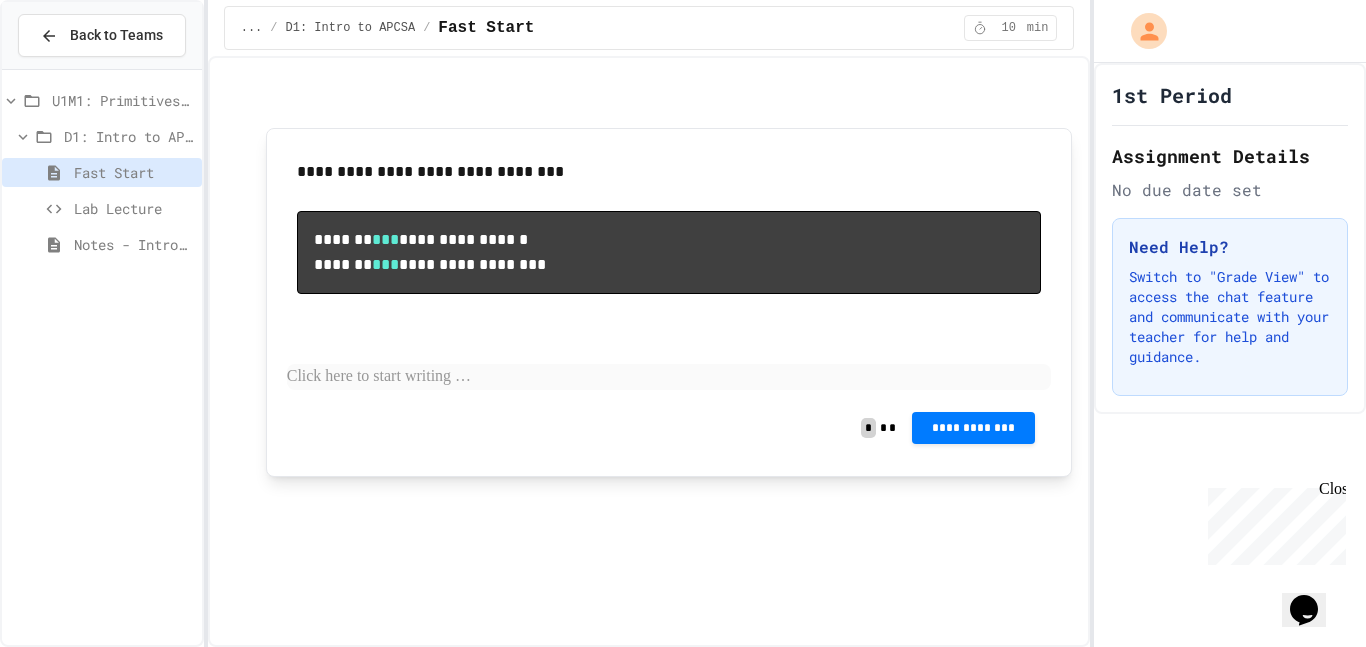 click on "Notes - Introduction to Java Programming" at bounding box center (102, 244) 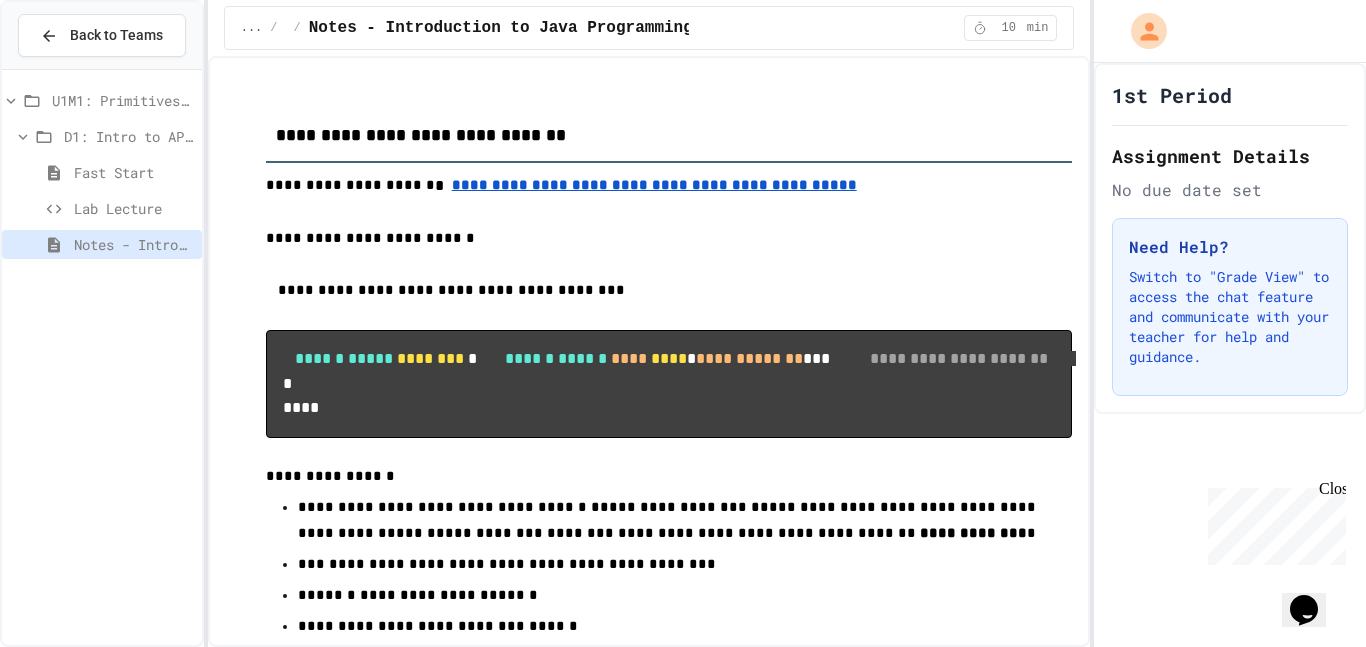click on "Lab Lecture" at bounding box center [134, 208] 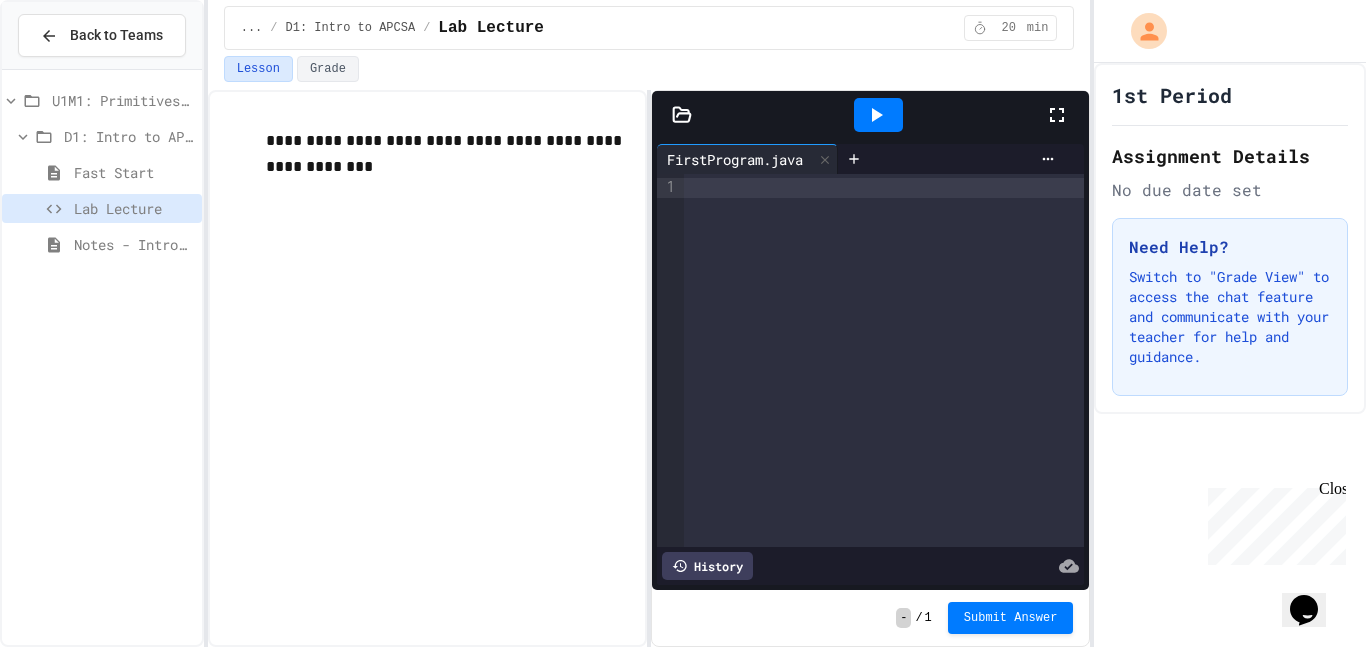 click at bounding box center (884, 360) 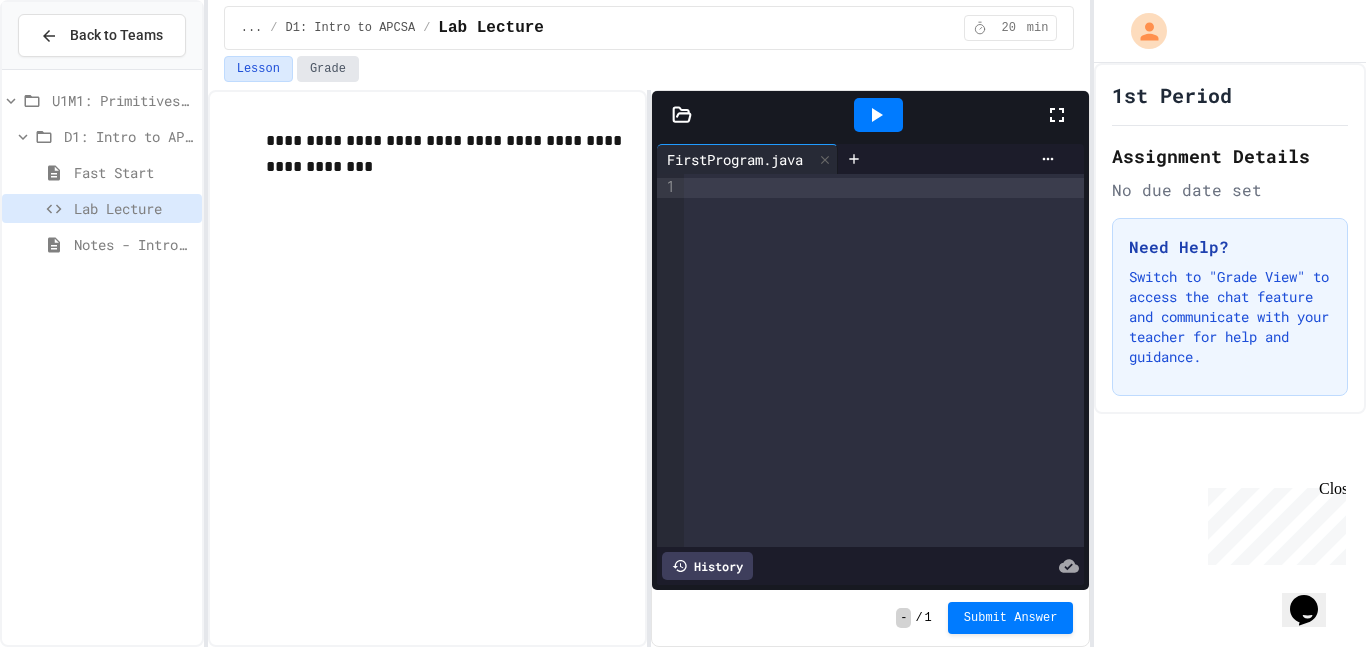 click on "Grade" at bounding box center [328, 69] 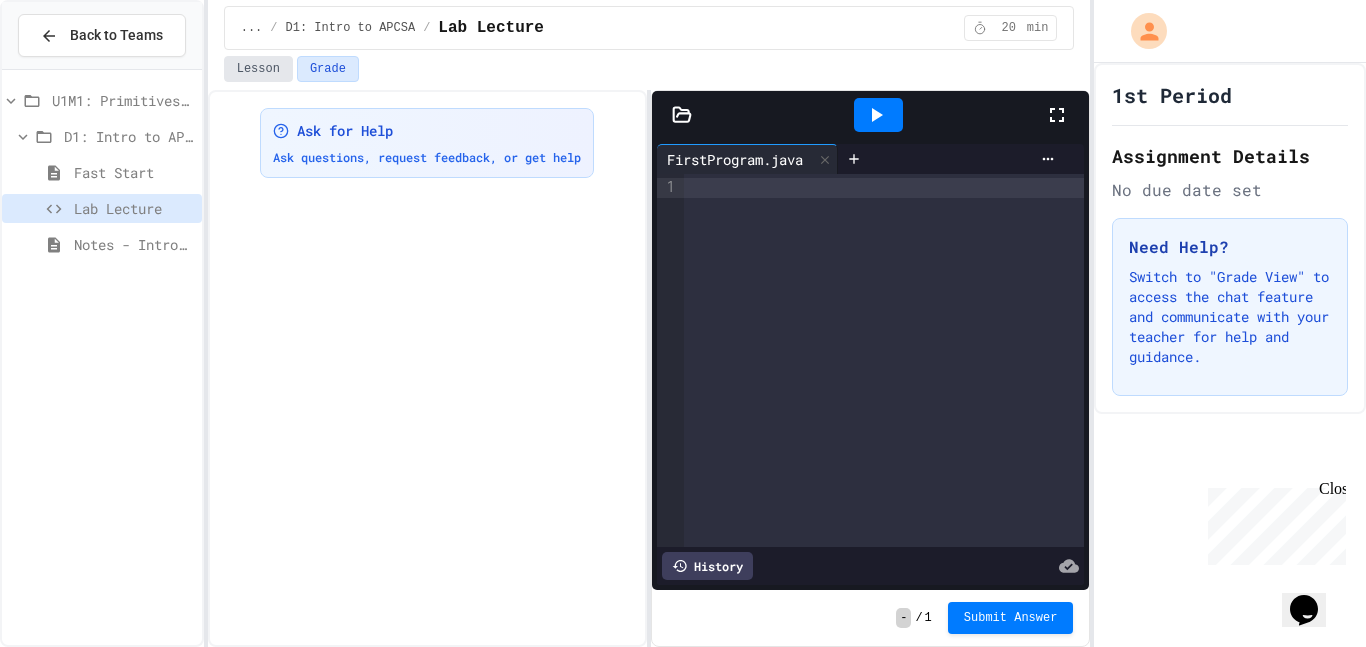click on "Lesson" at bounding box center (258, 69) 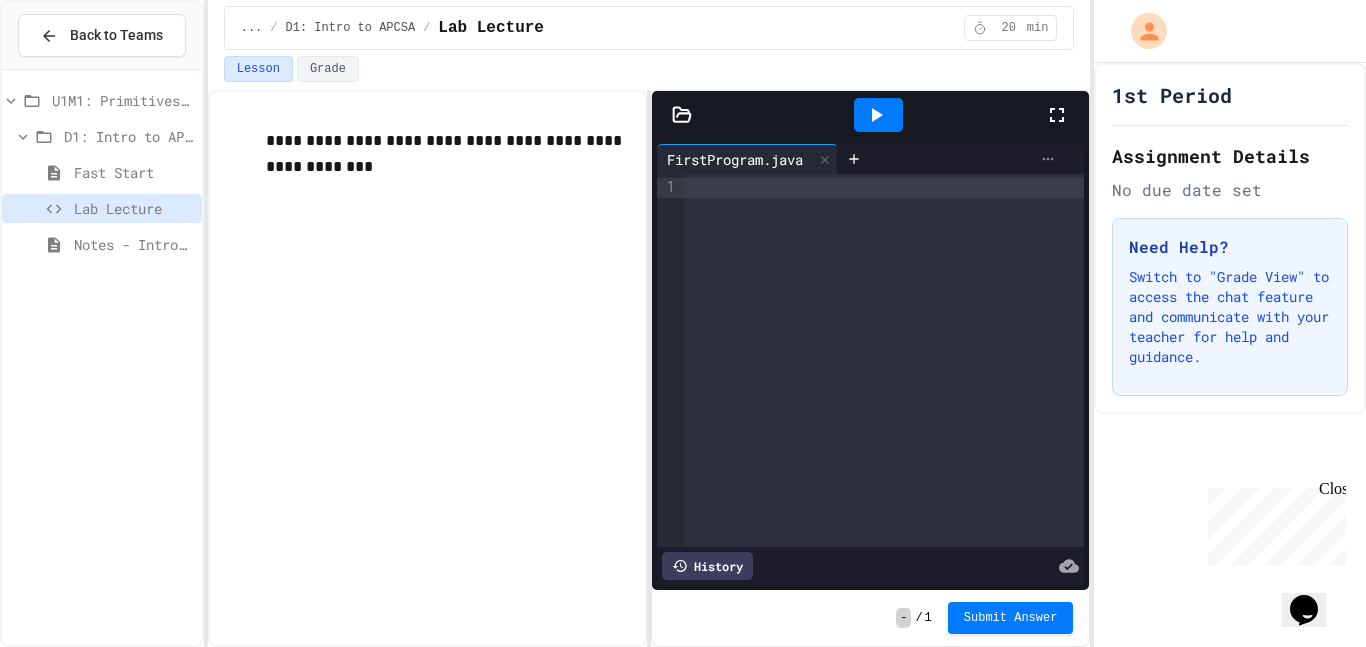click 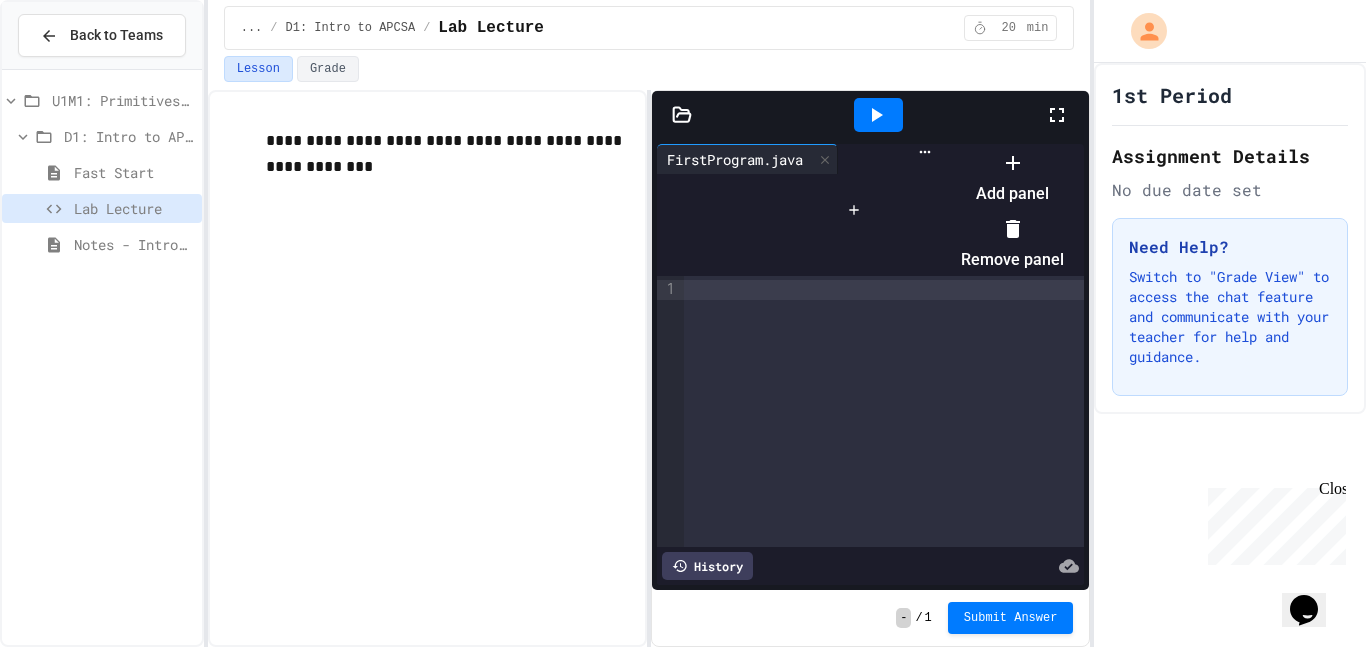 click at bounding box center (1002, 146) 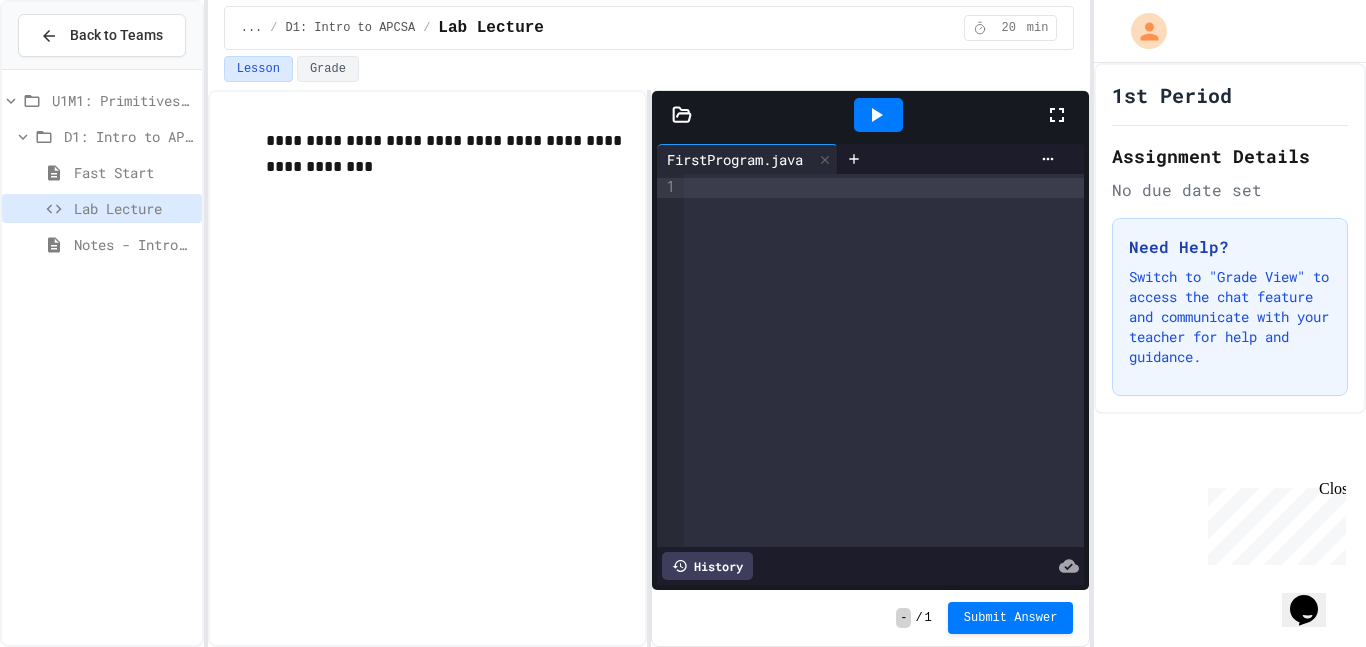 click 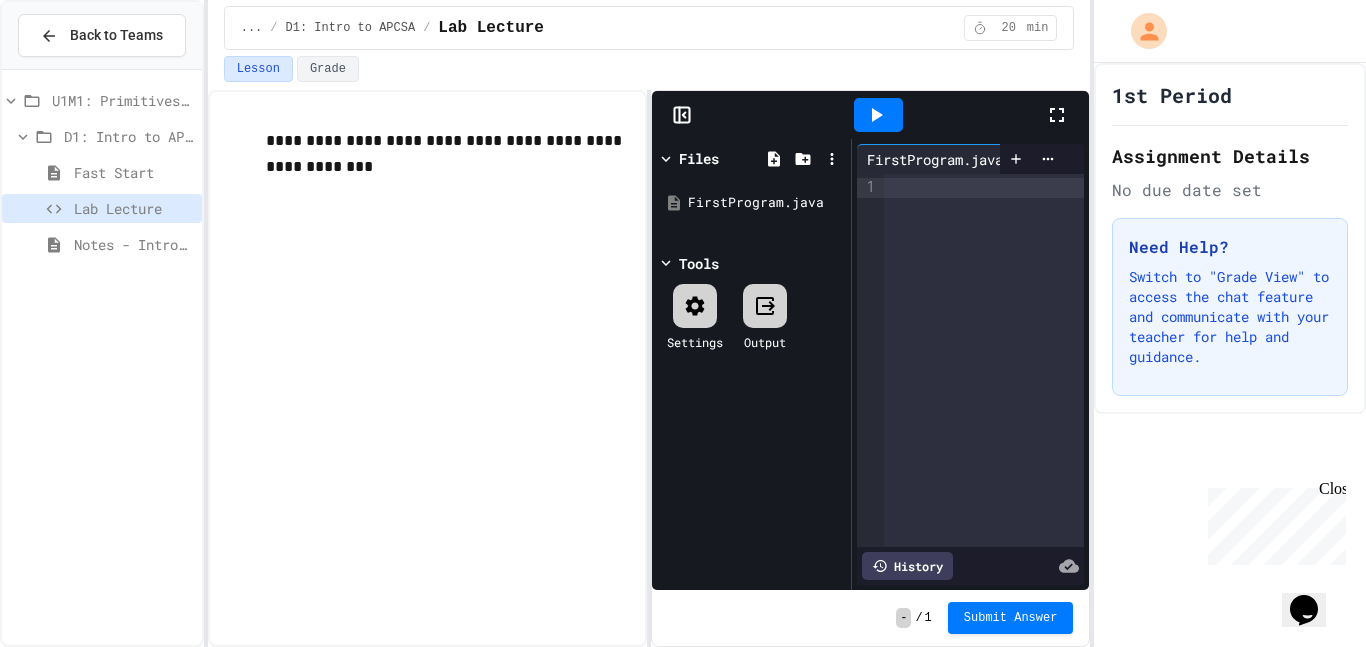 click on "Settings" at bounding box center [695, 342] 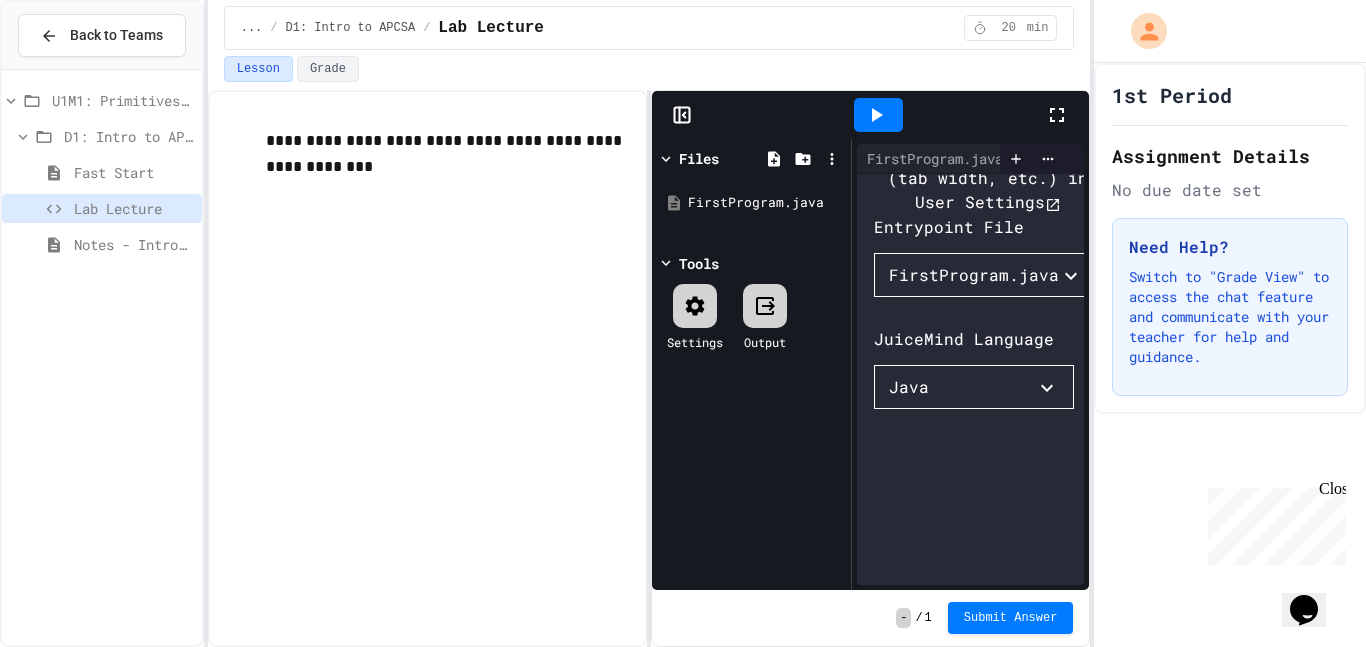 scroll, scrollTop: 0, scrollLeft: 3, axis: horizontal 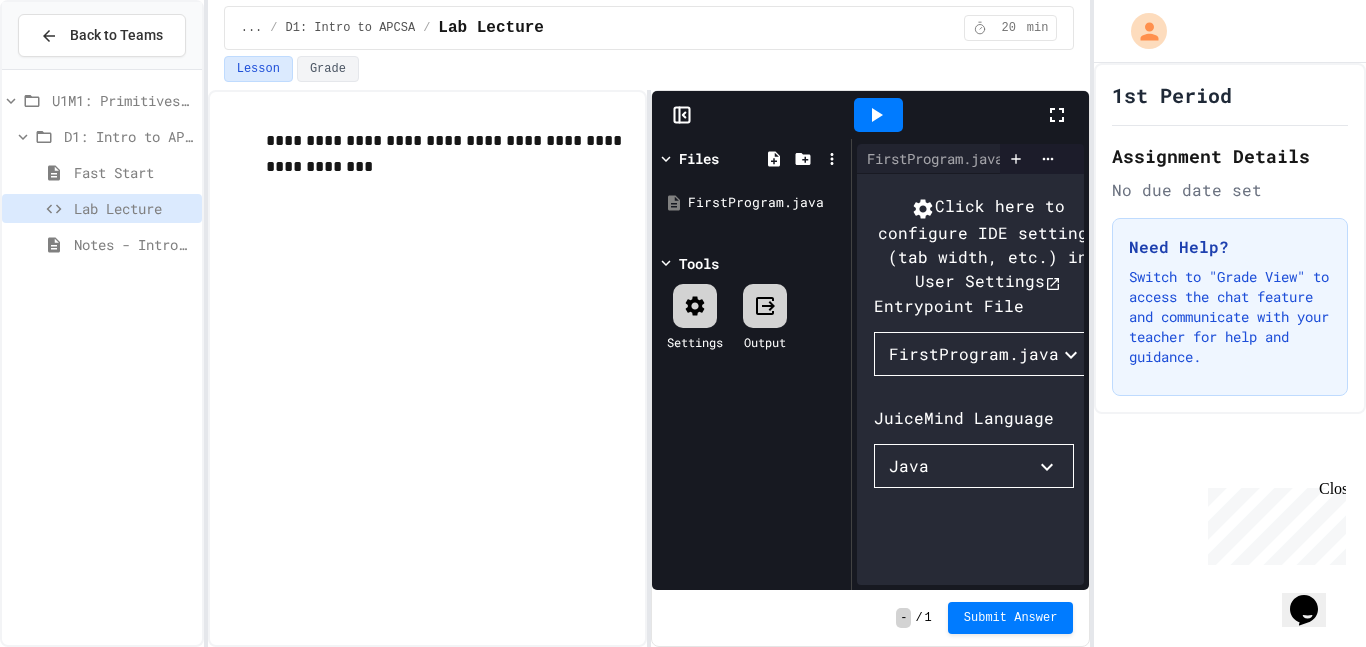 click on "Click here to configure IDE settings (tab width, etc.) in User Settings" at bounding box center (987, 244) 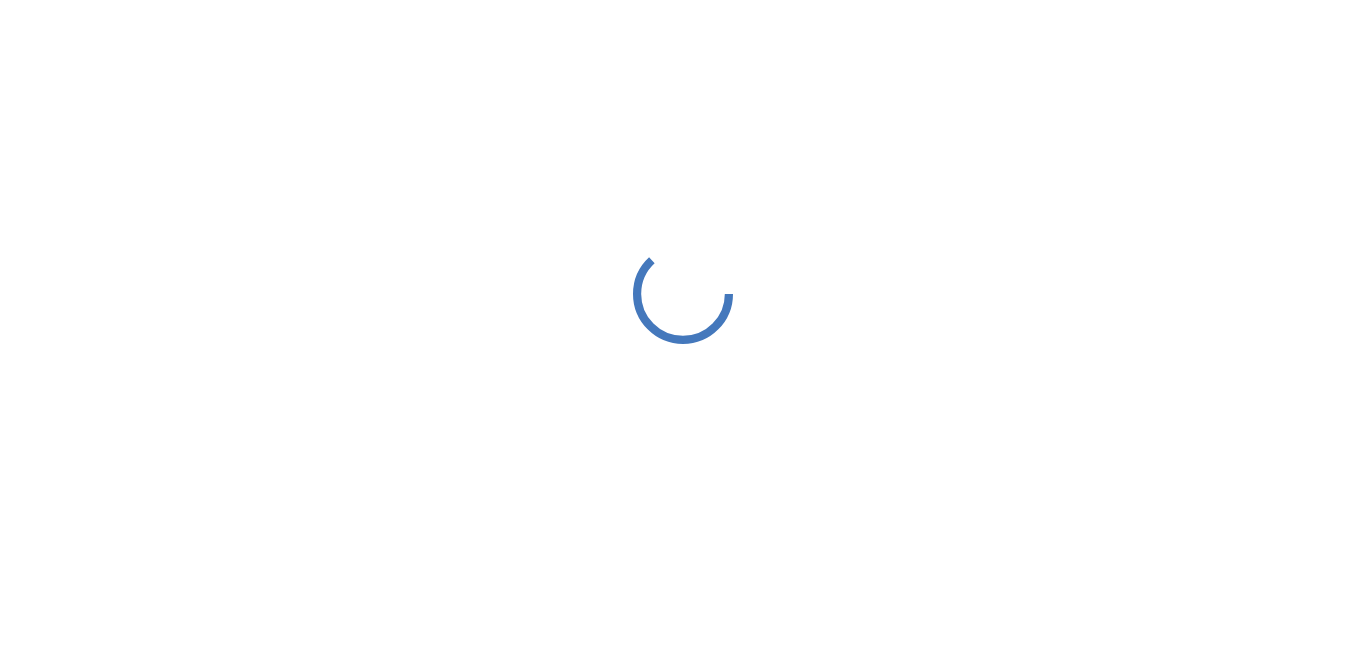 scroll, scrollTop: 0, scrollLeft: 0, axis: both 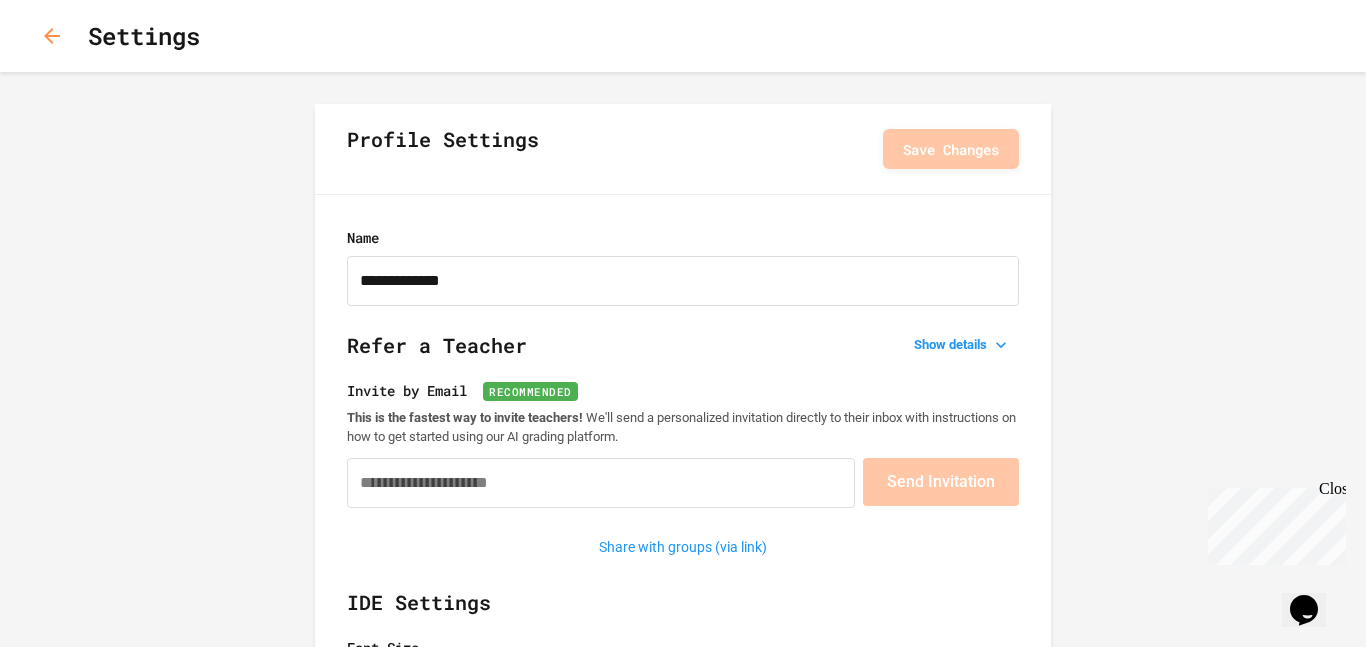 type on "**********" 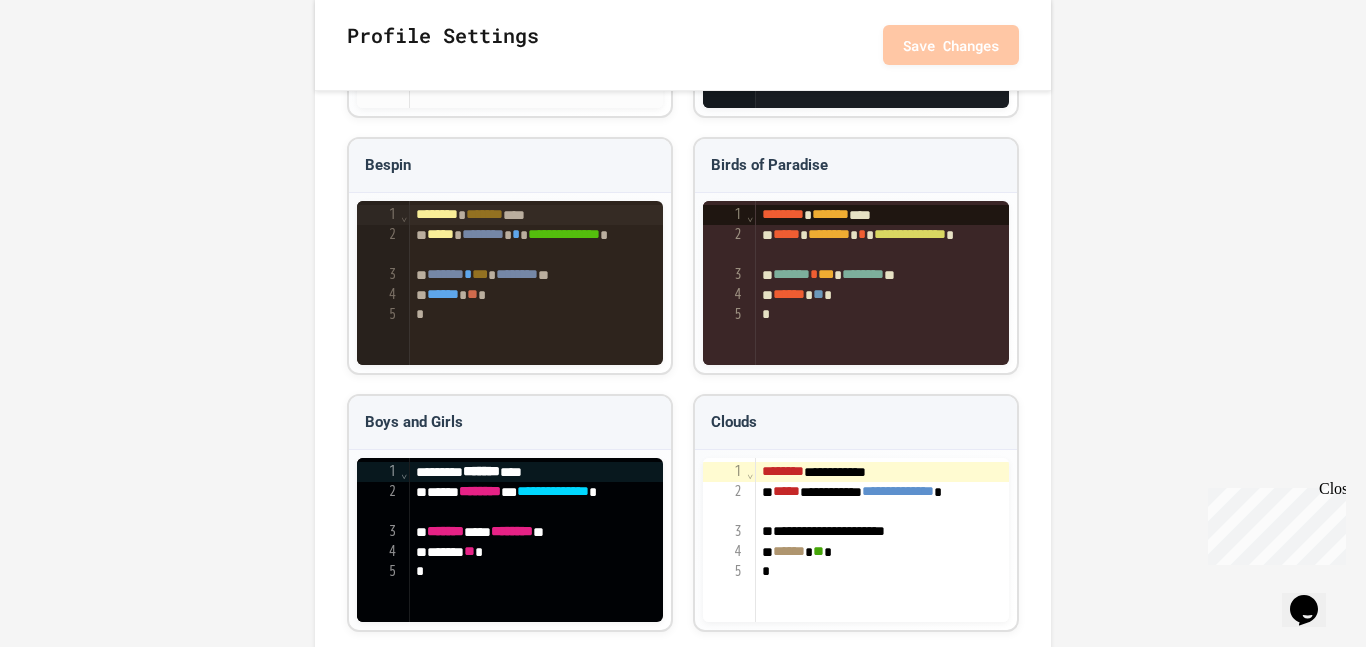 scroll, scrollTop: 1337, scrollLeft: 0, axis: vertical 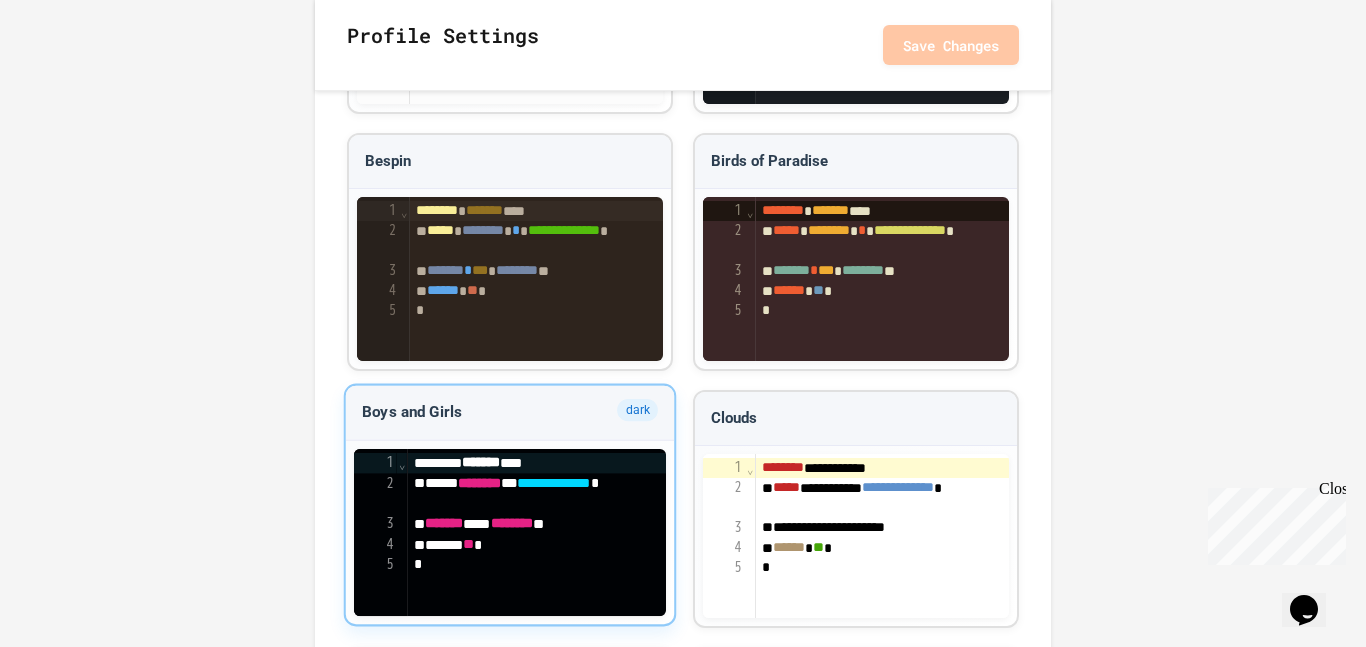 click on "9 1 2 3 4 5 › ⌄ [CREDIT_CARD] [CREDIT_CARD] [CREDIT_CARD] [CREDIT_CARD] [CREDIT_CARD] [CREDIT_CARD] [CREDIT_CARD] [CREDIT_CARD] [CREDIT_CARD] [CREDIT_CARD] [CREDIT_CARD] [CREDIT_CARD] [CREDIT_CARD]" at bounding box center [510, 533] 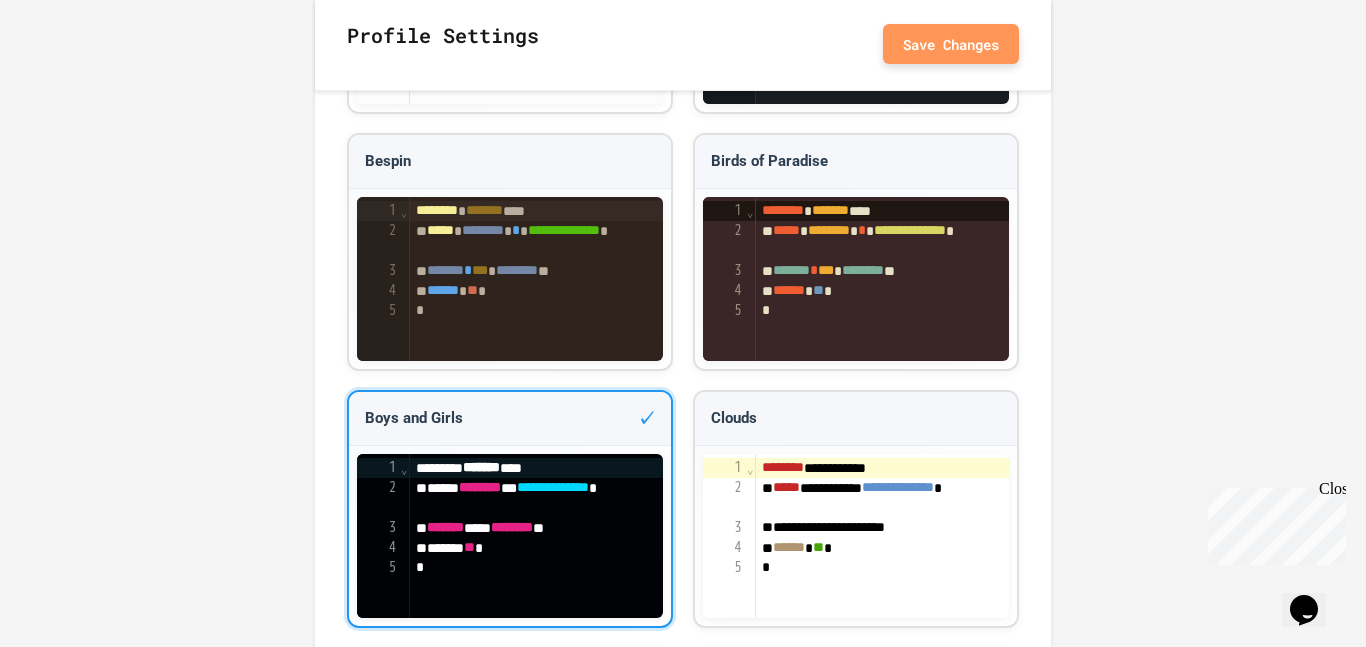 click on "Save Changes" at bounding box center (951, 44) 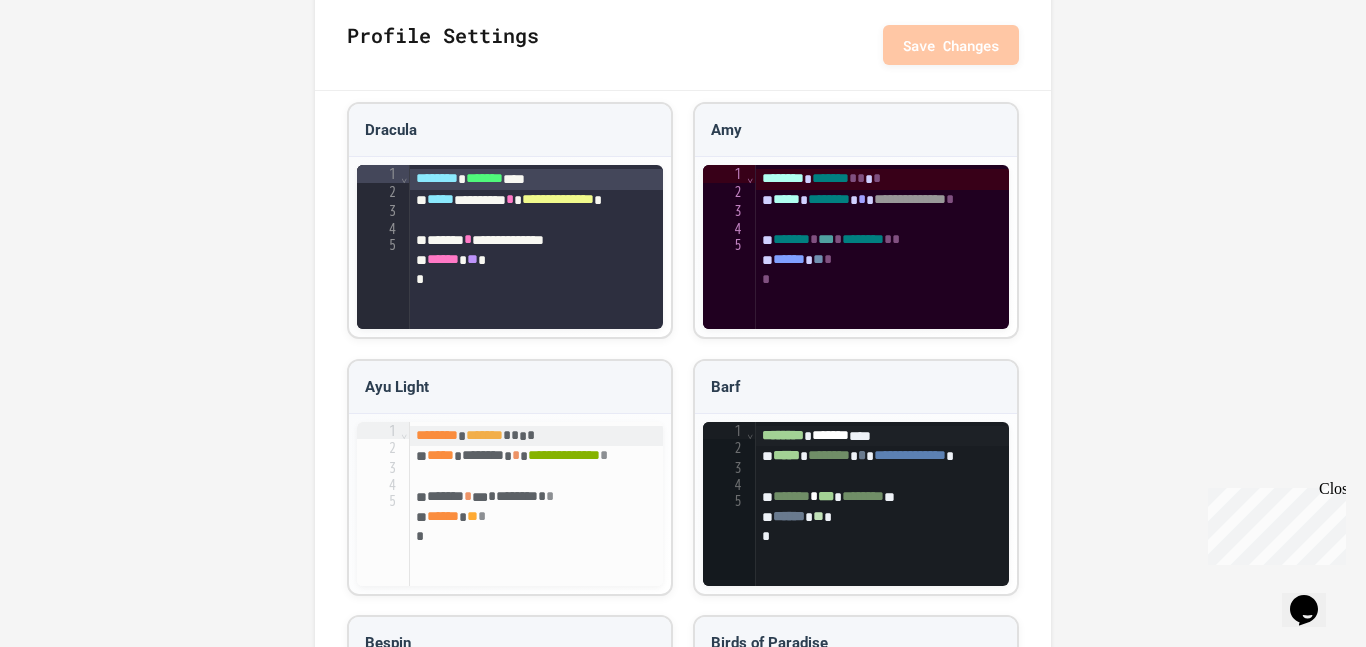 scroll, scrollTop: 0, scrollLeft: 0, axis: both 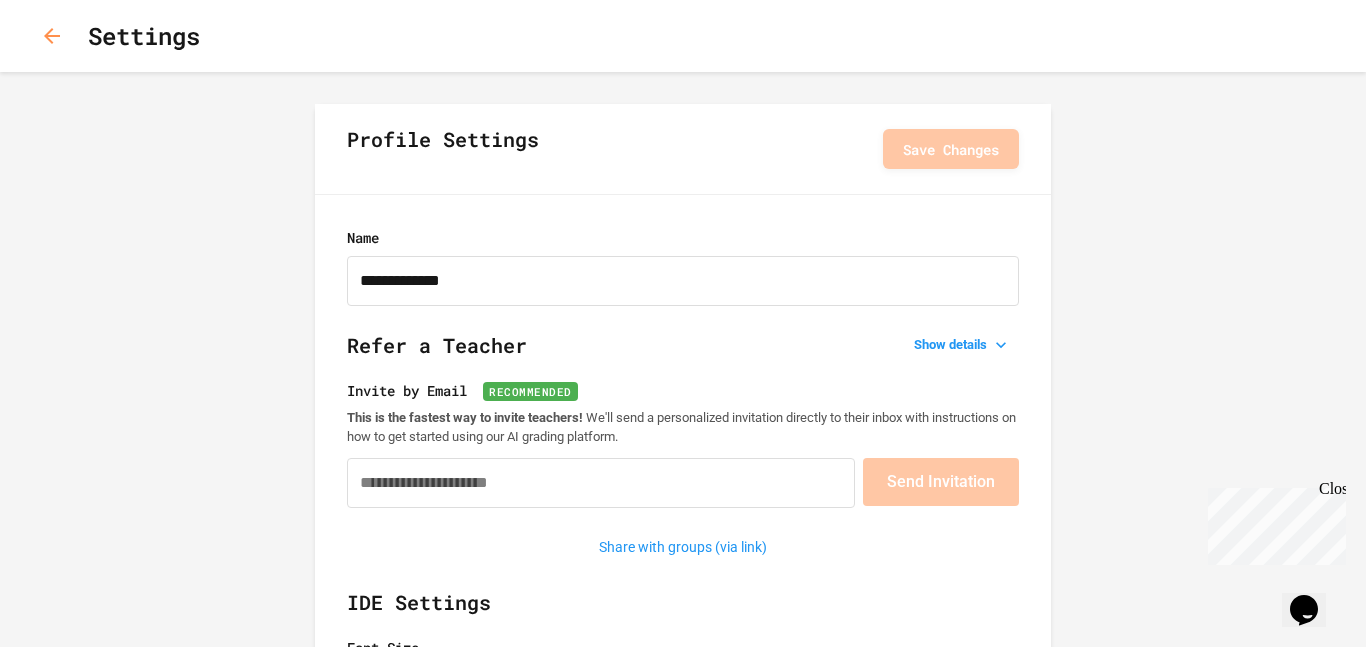click 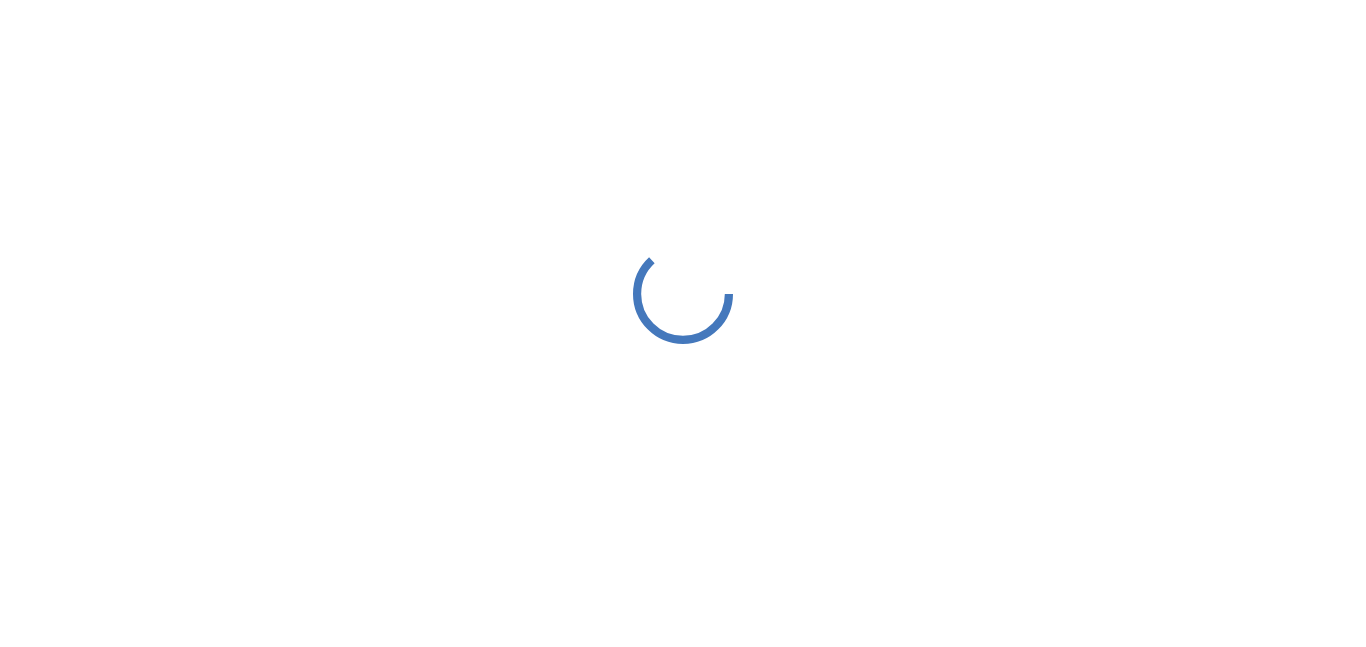 scroll, scrollTop: 0, scrollLeft: 0, axis: both 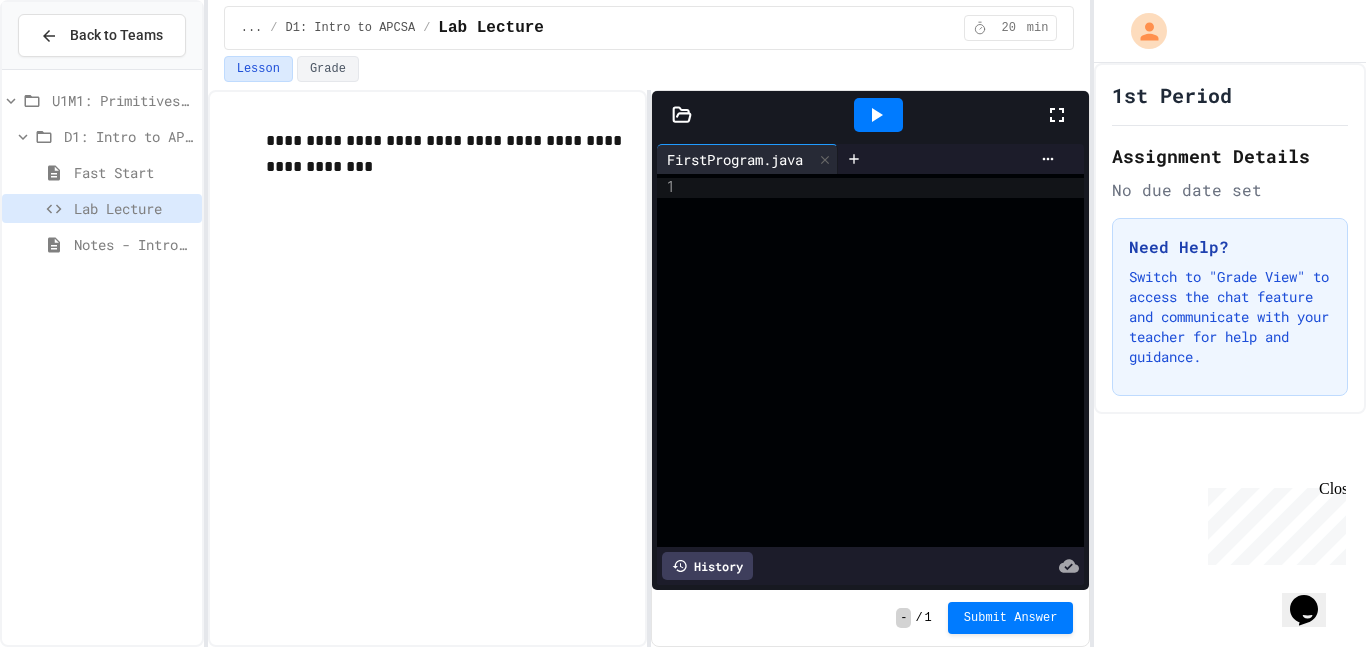 click at bounding box center [682, 115] 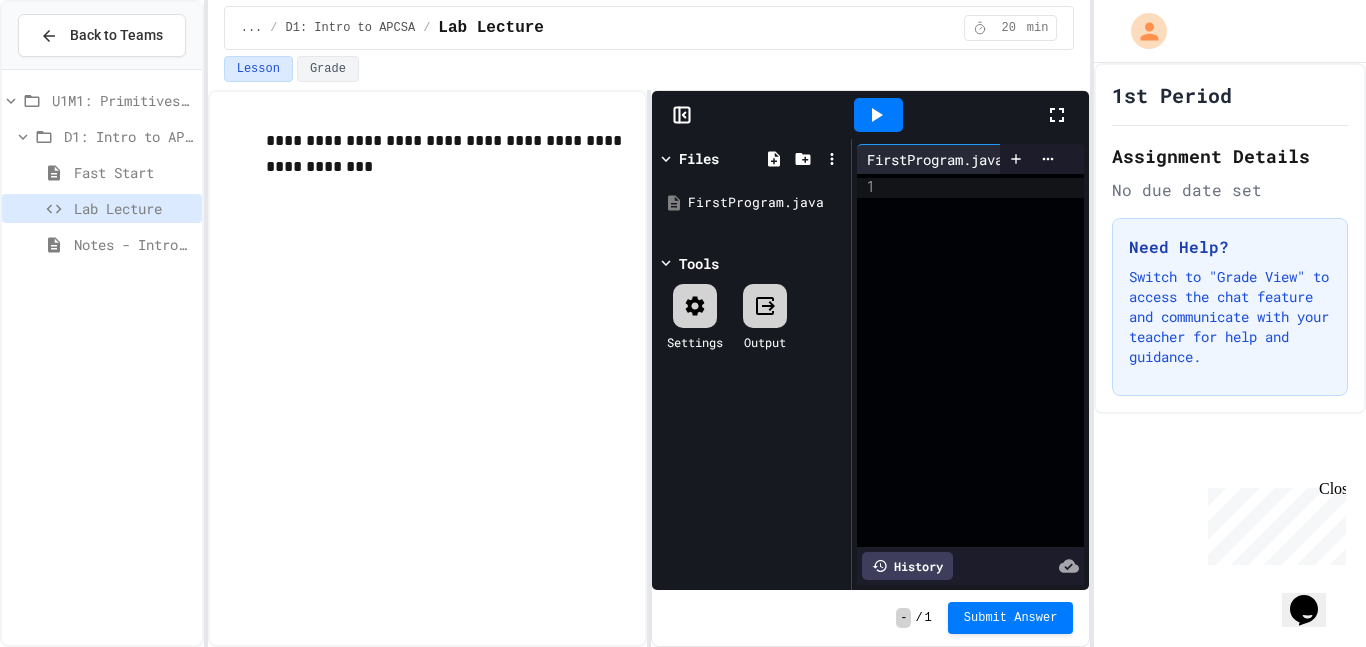 click 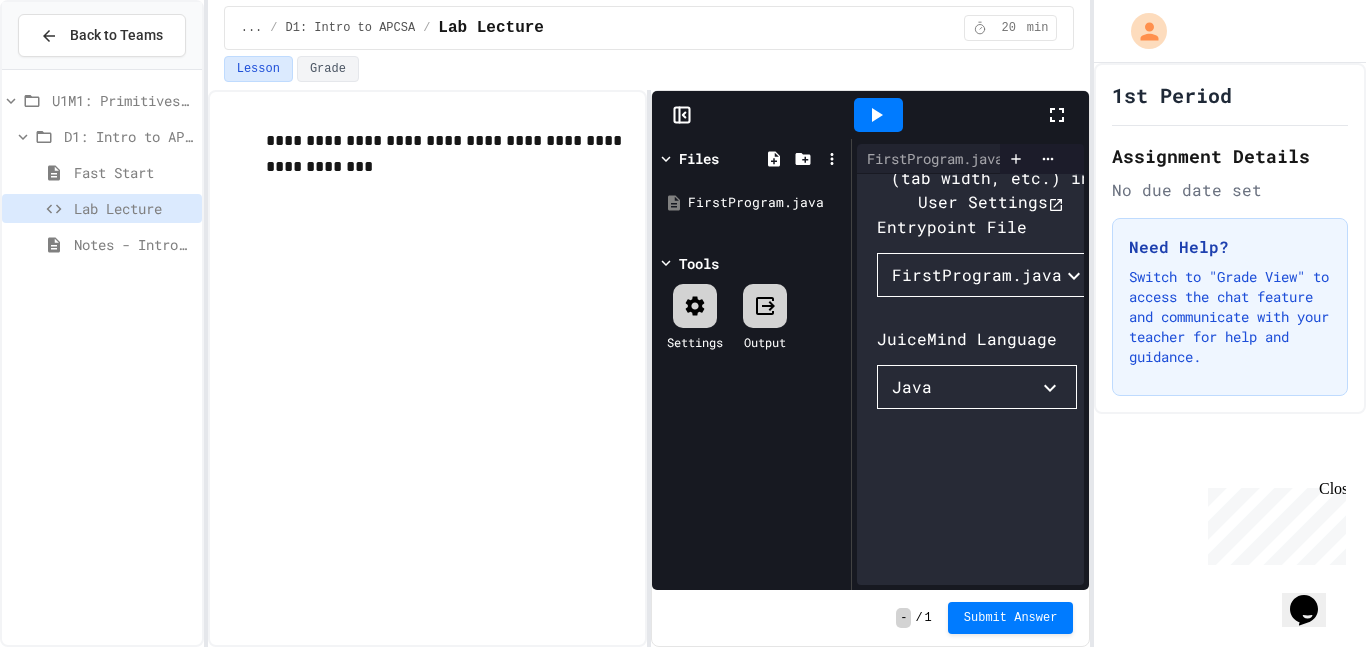 scroll, scrollTop: 0, scrollLeft: 0, axis: both 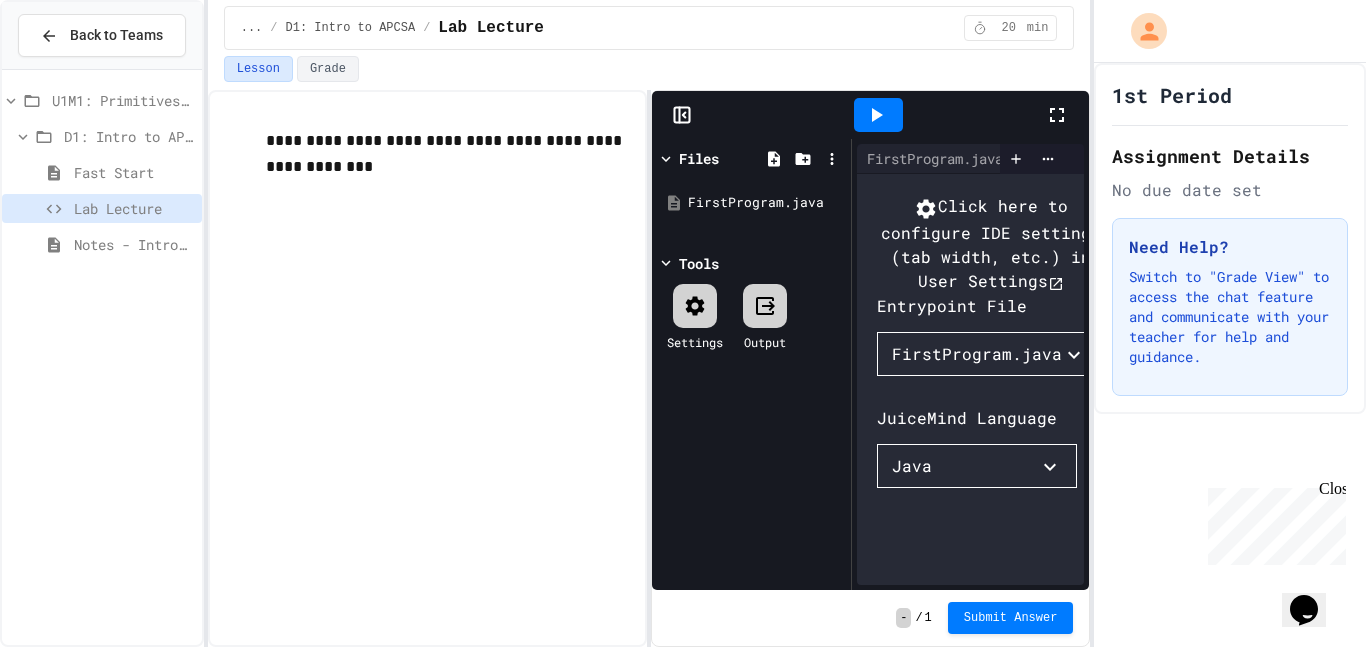 click on "Click here to configure IDE settings (tab width, etc.) in User Settings" at bounding box center (990, 244) 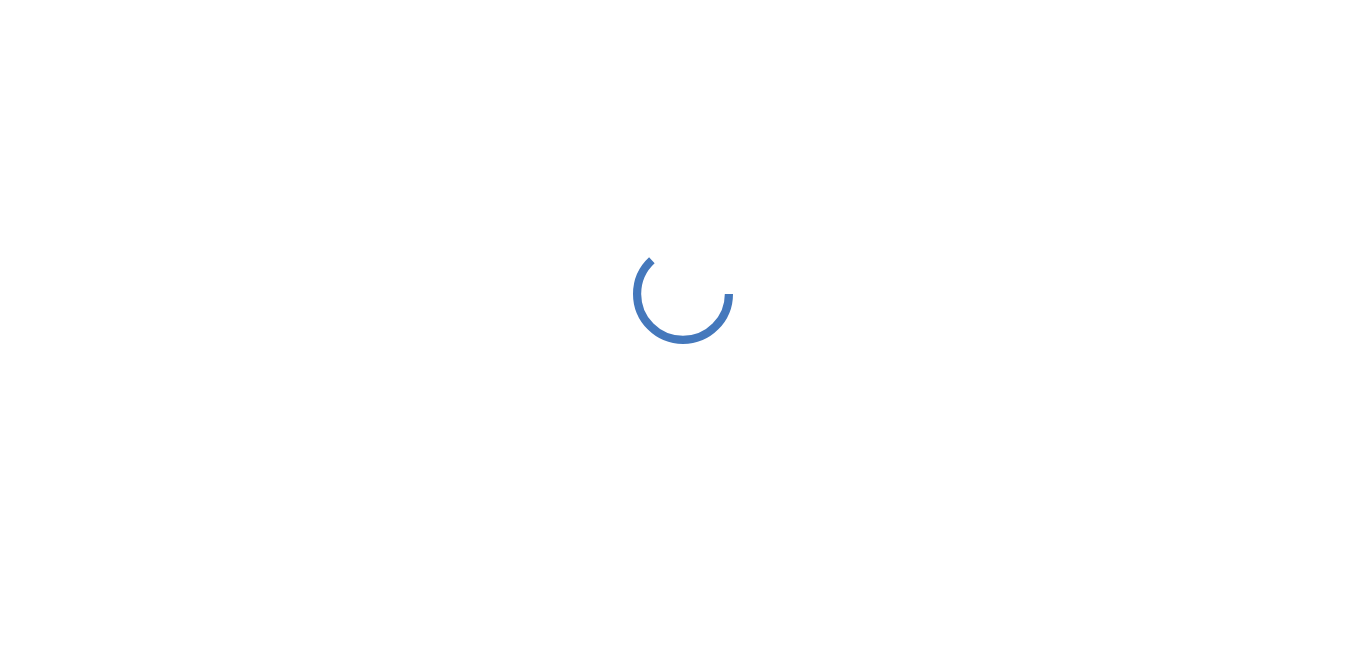 scroll, scrollTop: 0, scrollLeft: 0, axis: both 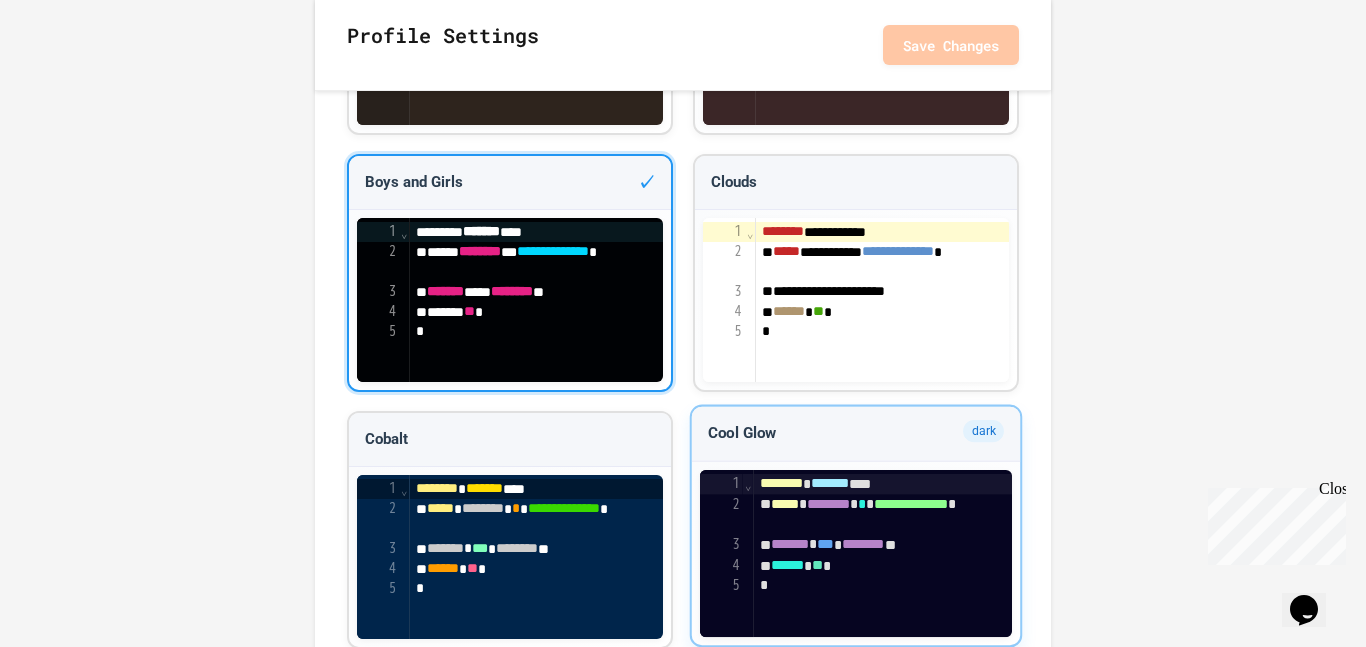 click on "**********" at bounding box center (855, 526) 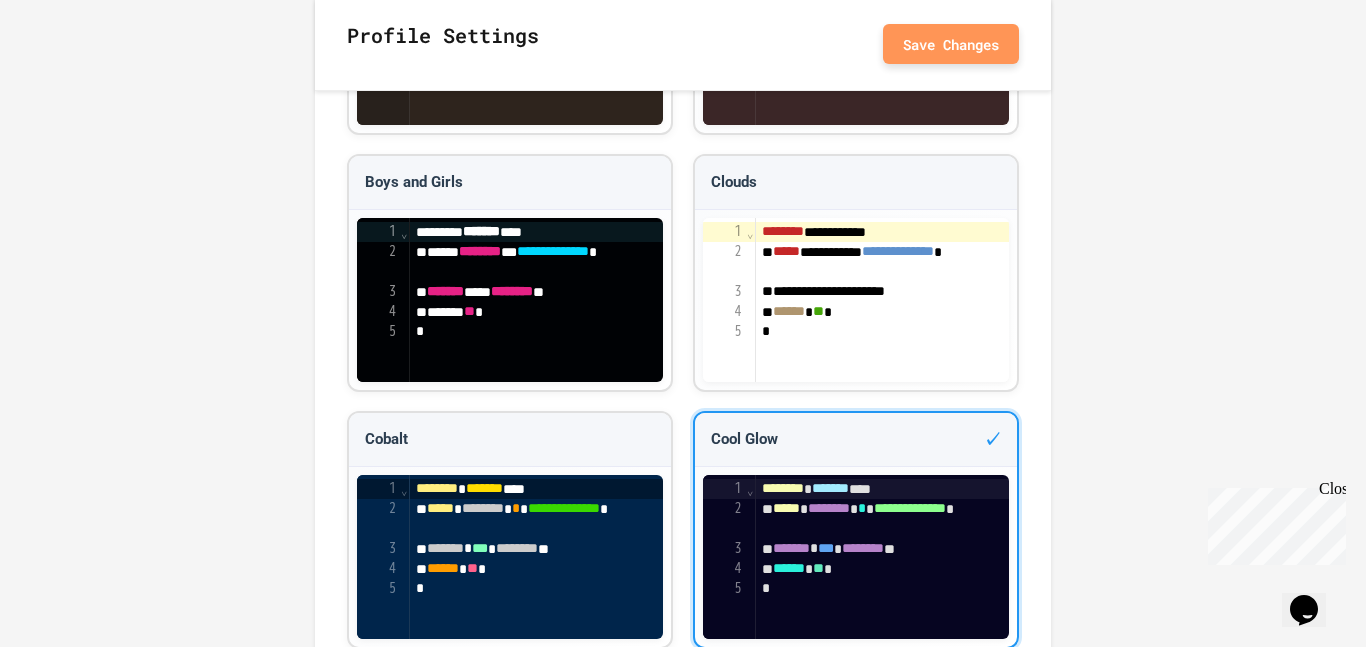 click on "Save Changes" at bounding box center [951, 44] 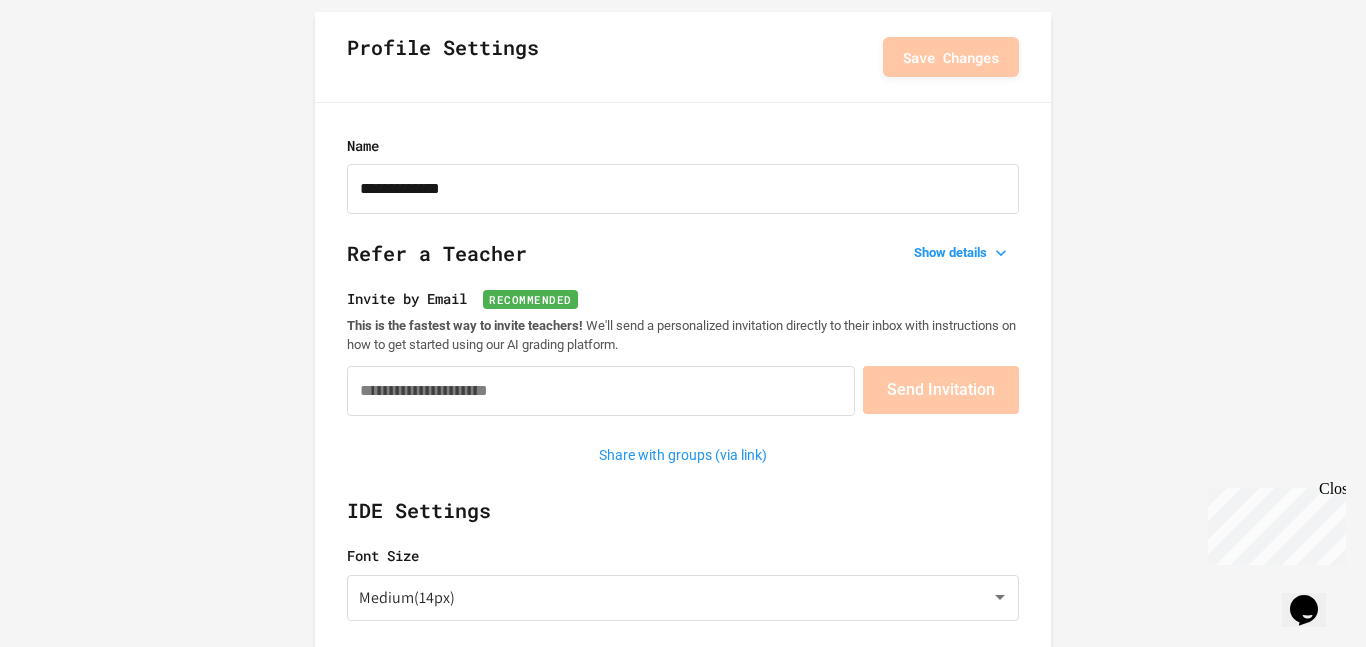 scroll, scrollTop: 0, scrollLeft: 0, axis: both 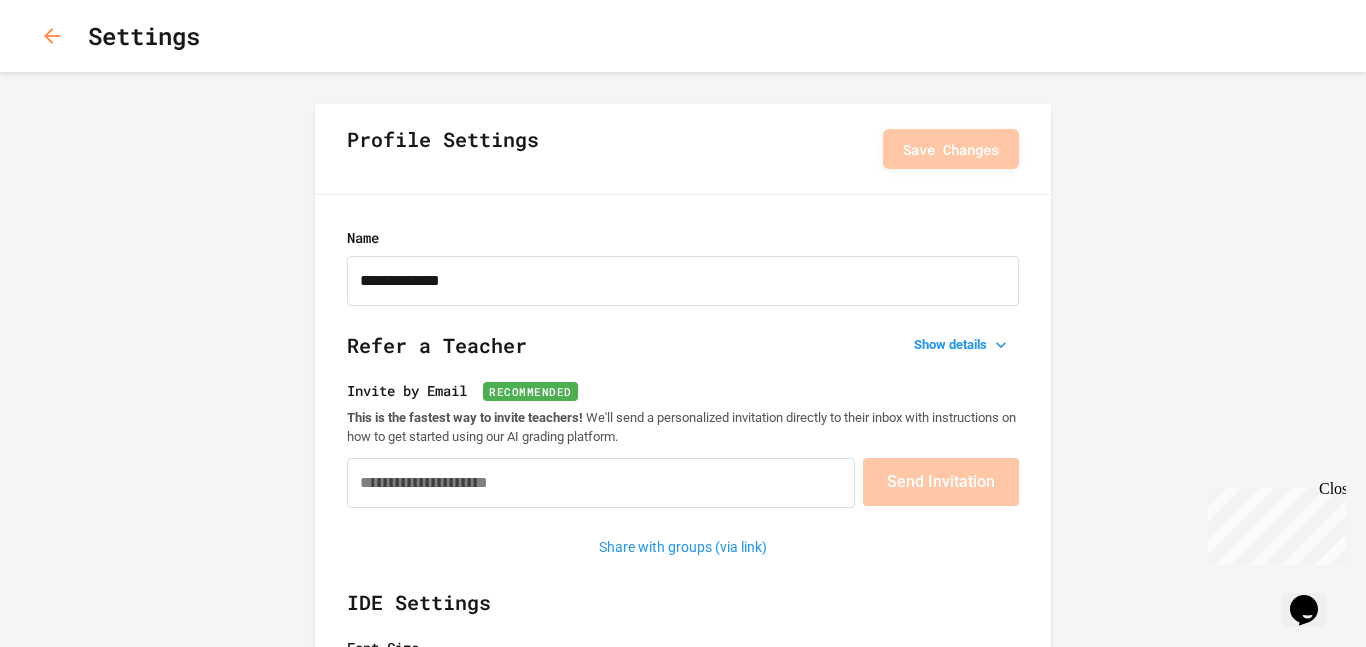 click 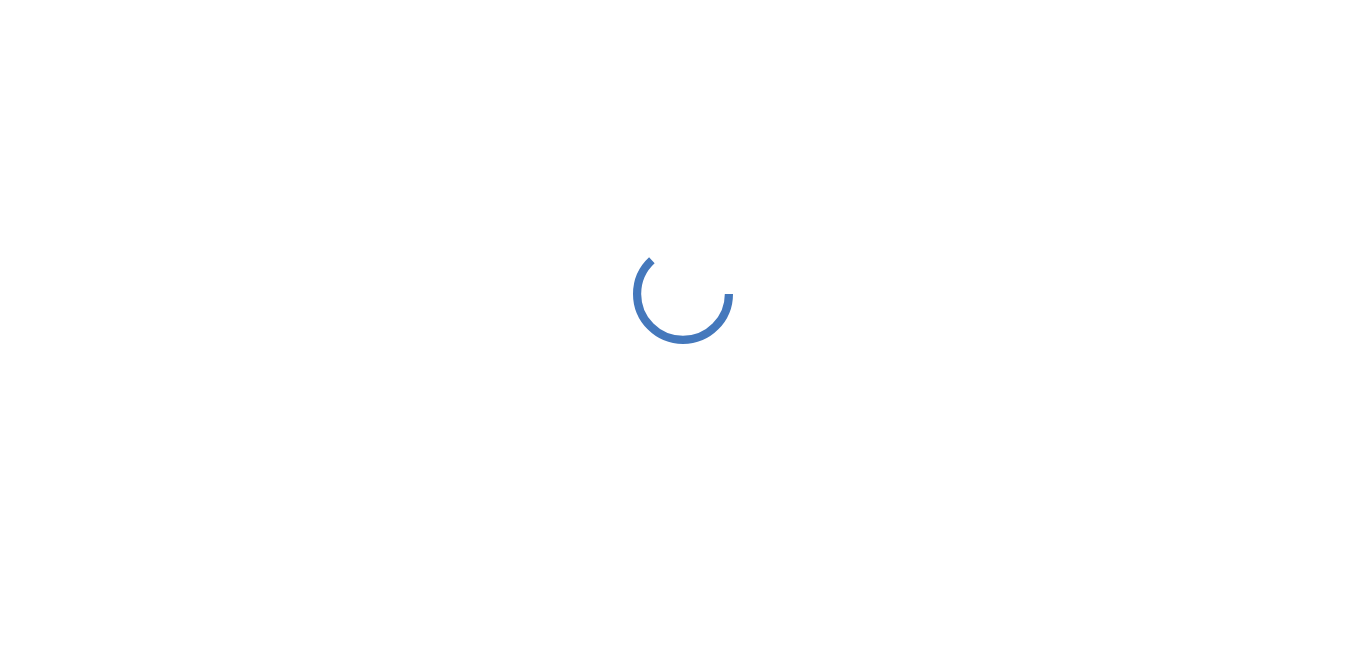 scroll, scrollTop: 0, scrollLeft: 0, axis: both 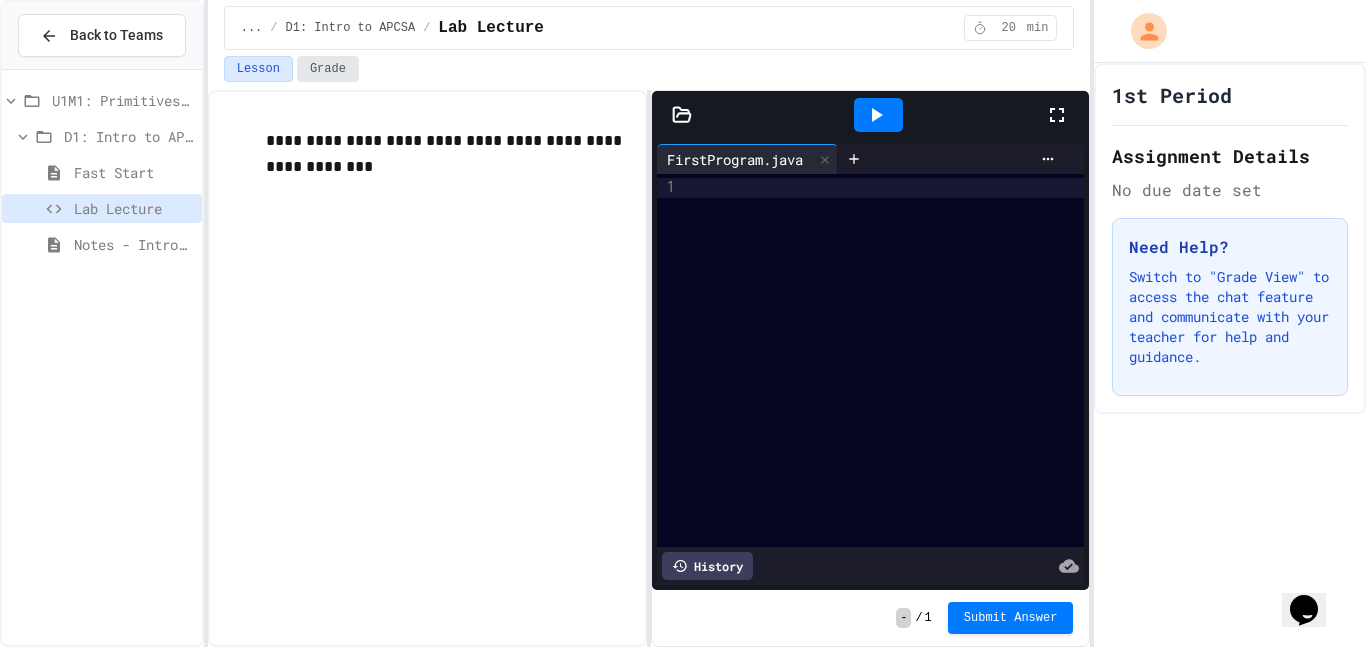 click on "Grade" at bounding box center [328, 69] 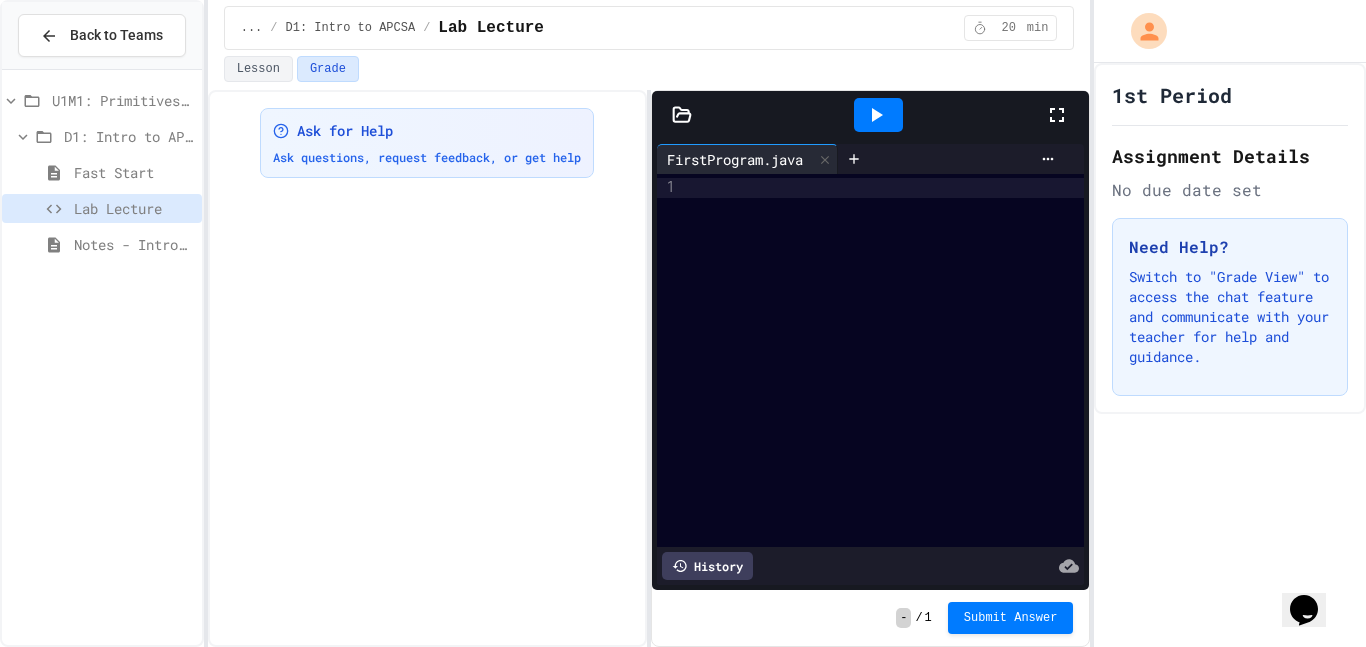 click on "Grade" at bounding box center [328, 69] 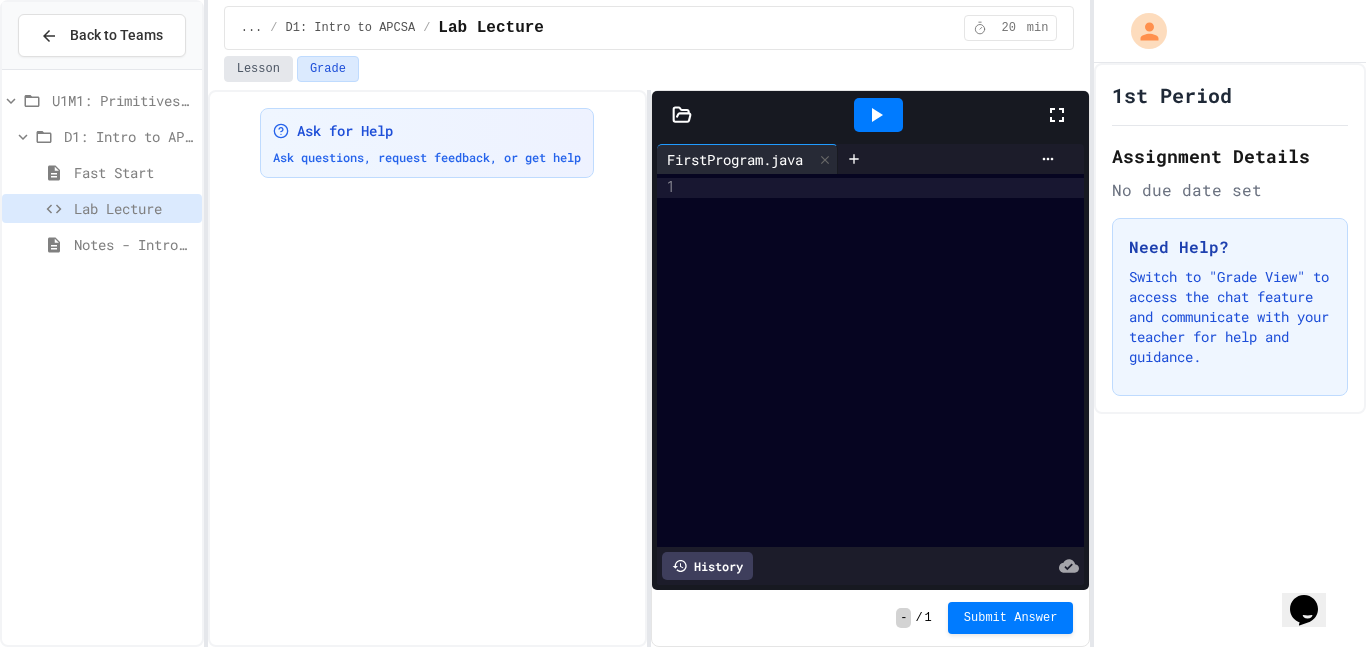 click on "Lesson" at bounding box center (258, 69) 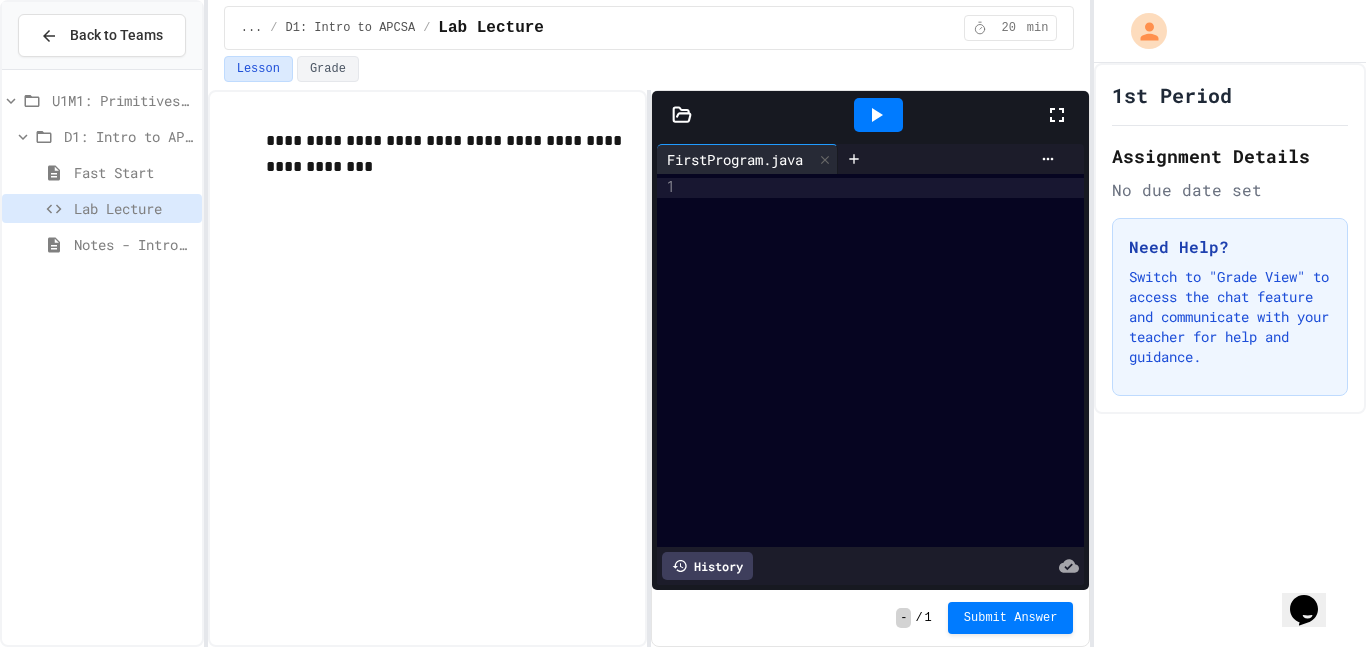 click on "Fast Start" at bounding box center (134, 172) 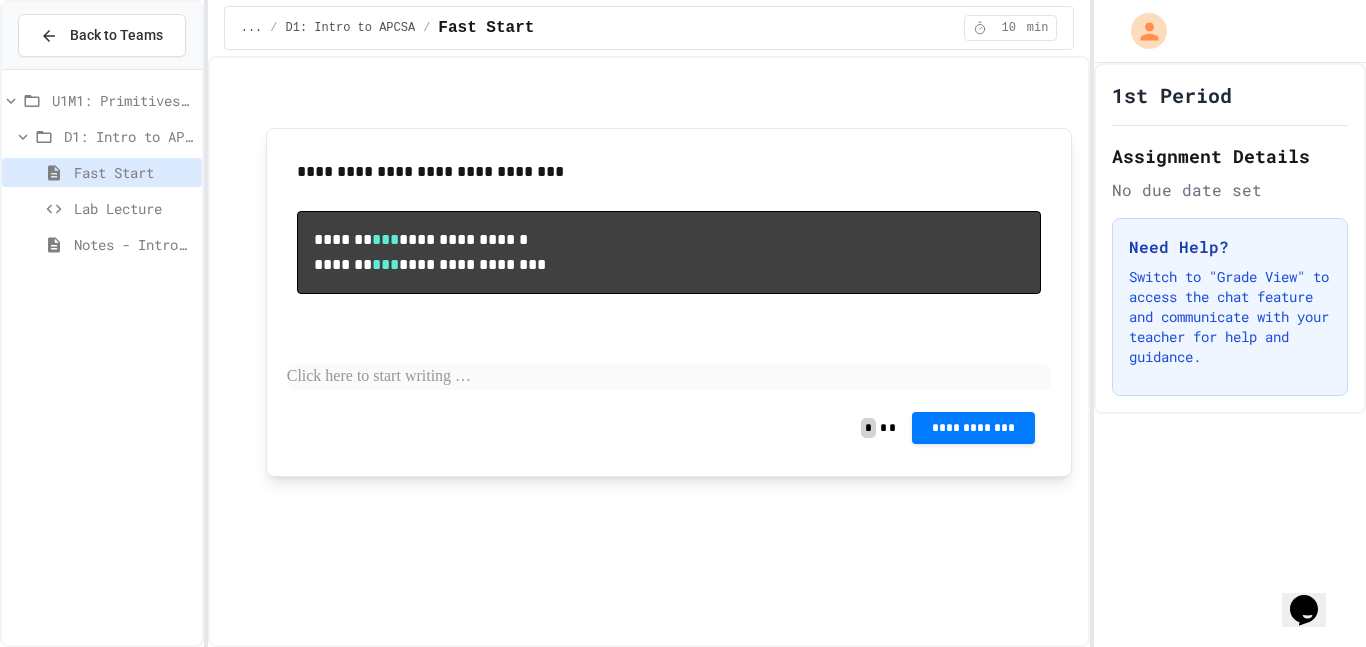 click on "*" at bounding box center (868, 428) 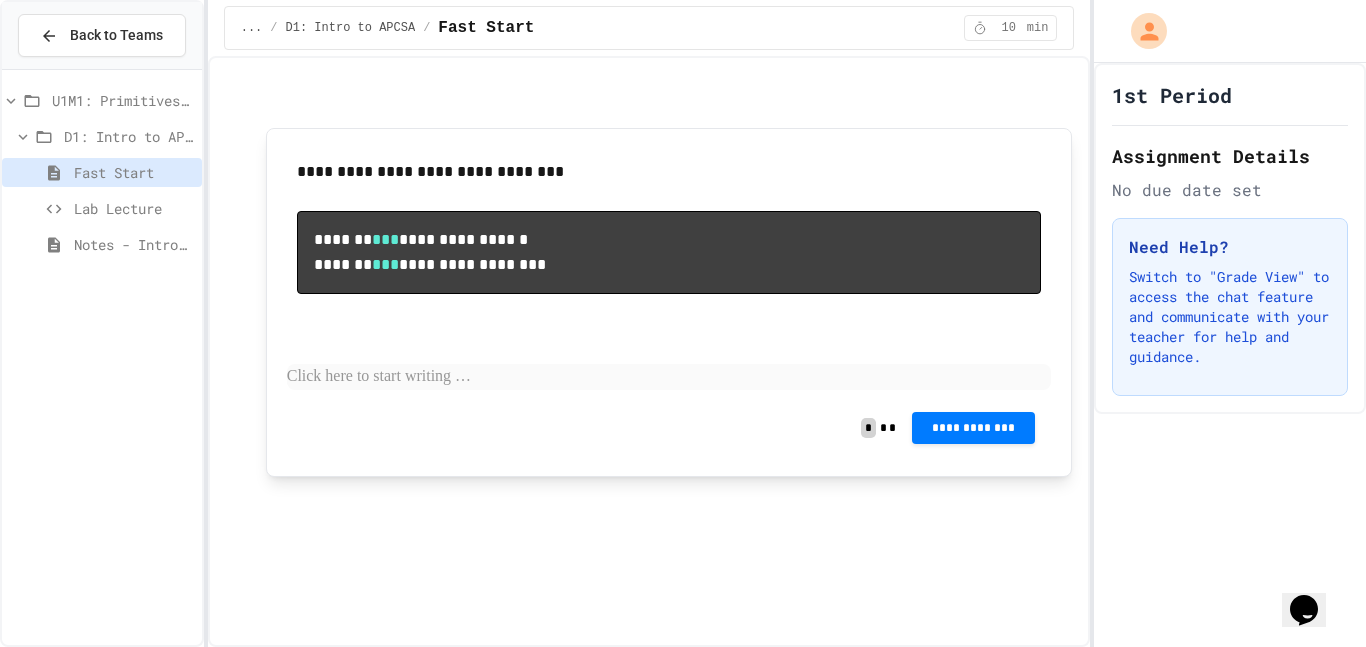 click on "Lab Lecture" at bounding box center [134, 208] 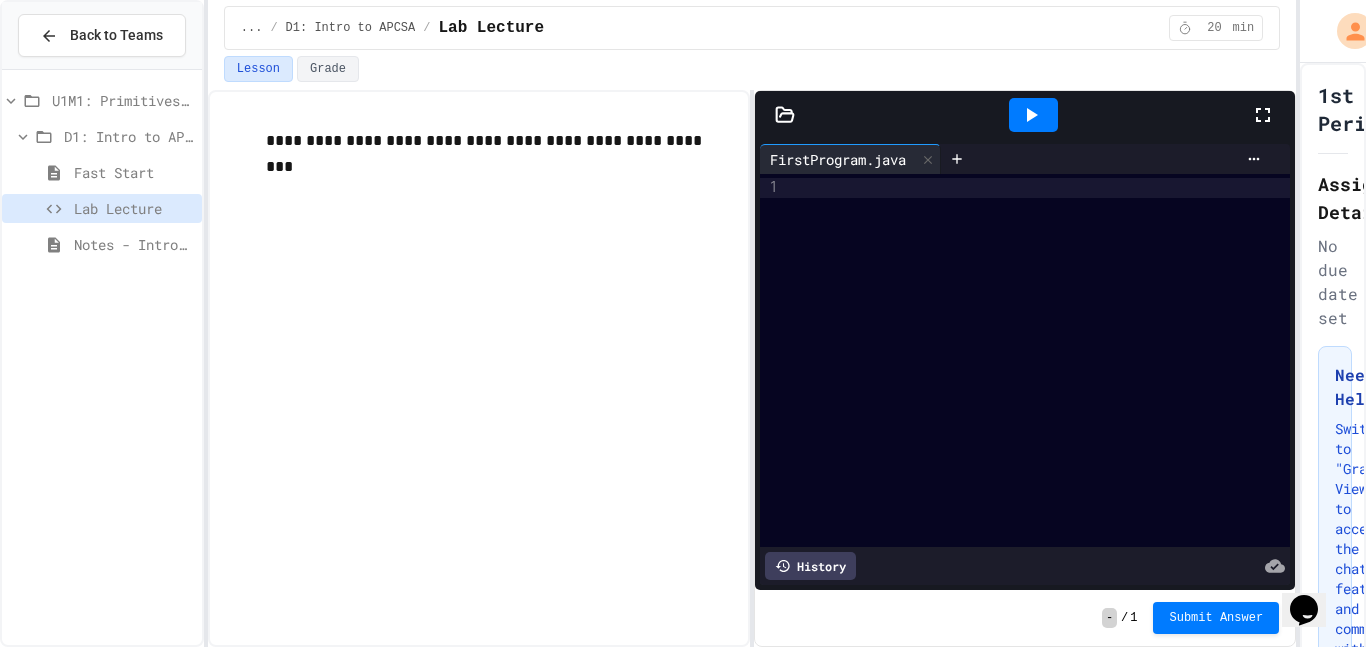 click on "**********" at bounding box center (683, 323) 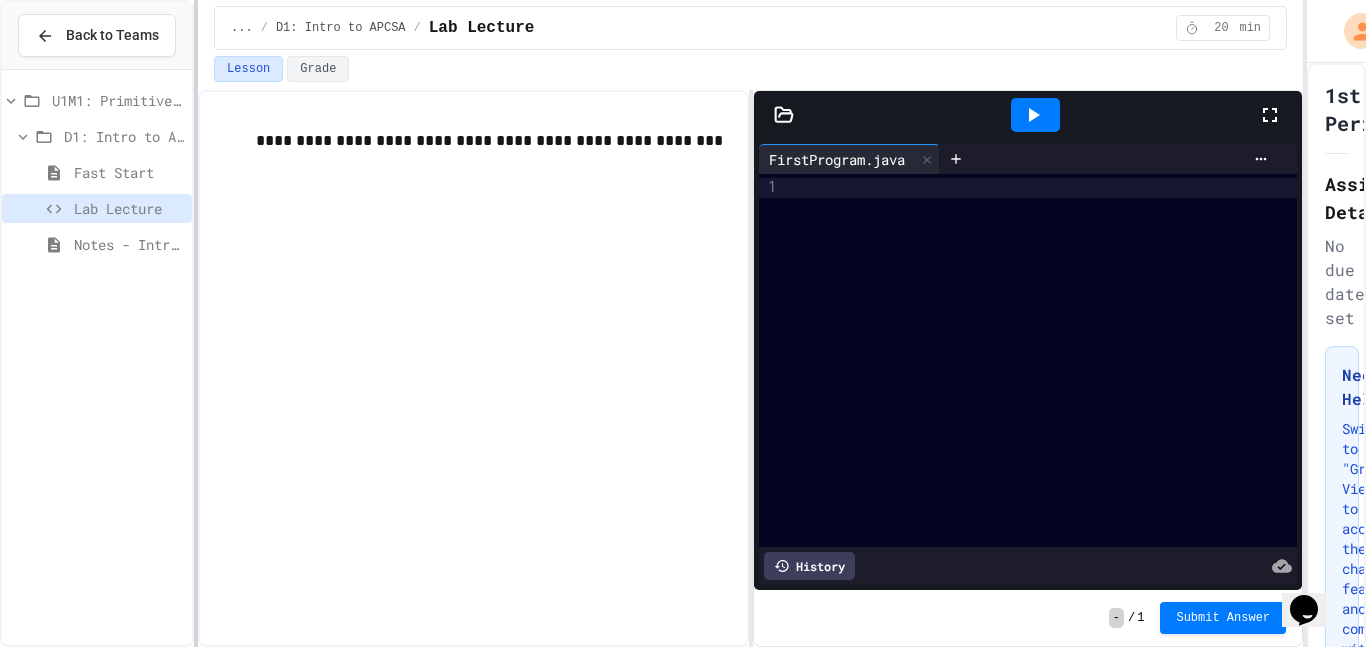 click at bounding box center [196, 323] 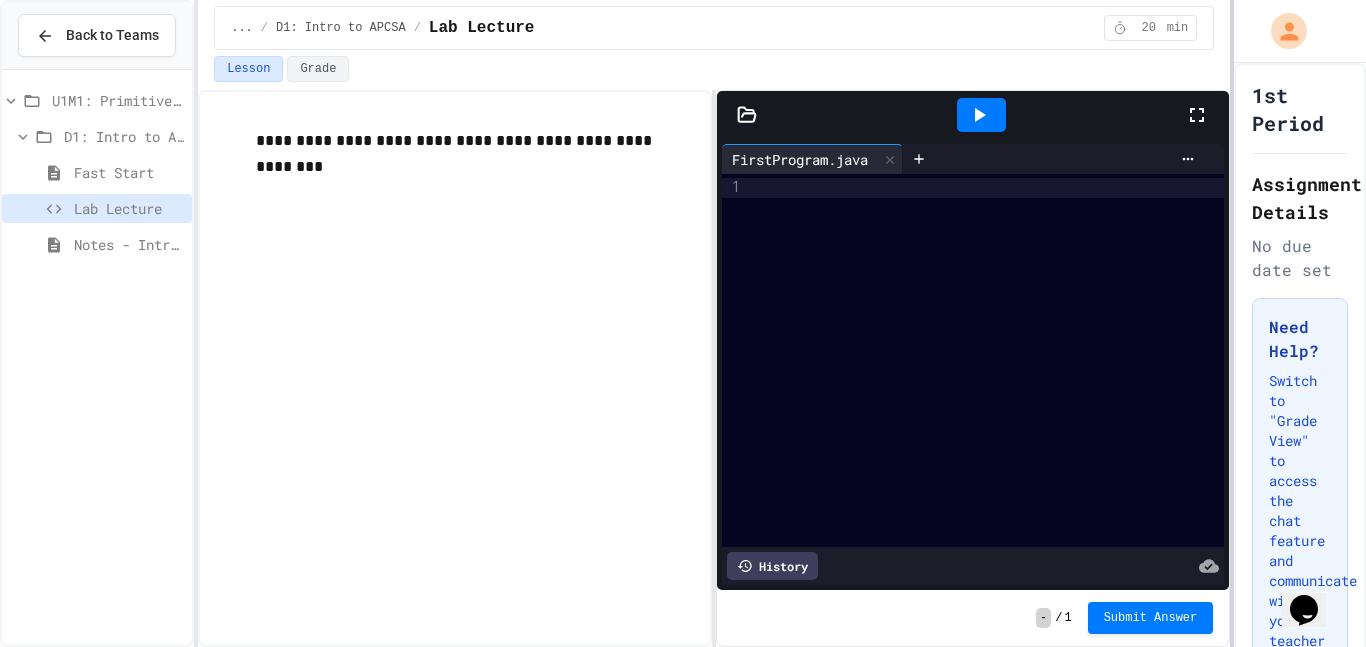 click at bounding box center (1232, 323) 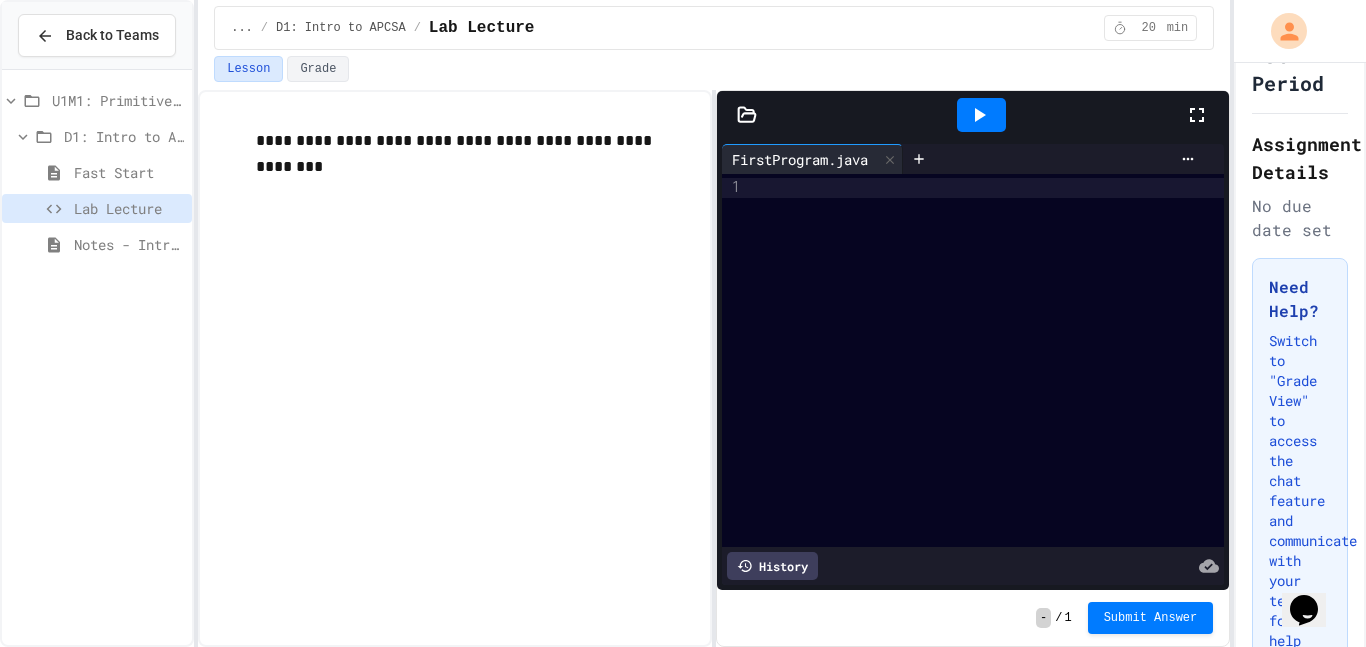 scroll, scrollTop: 0, scrollLeft: 0, axis: both 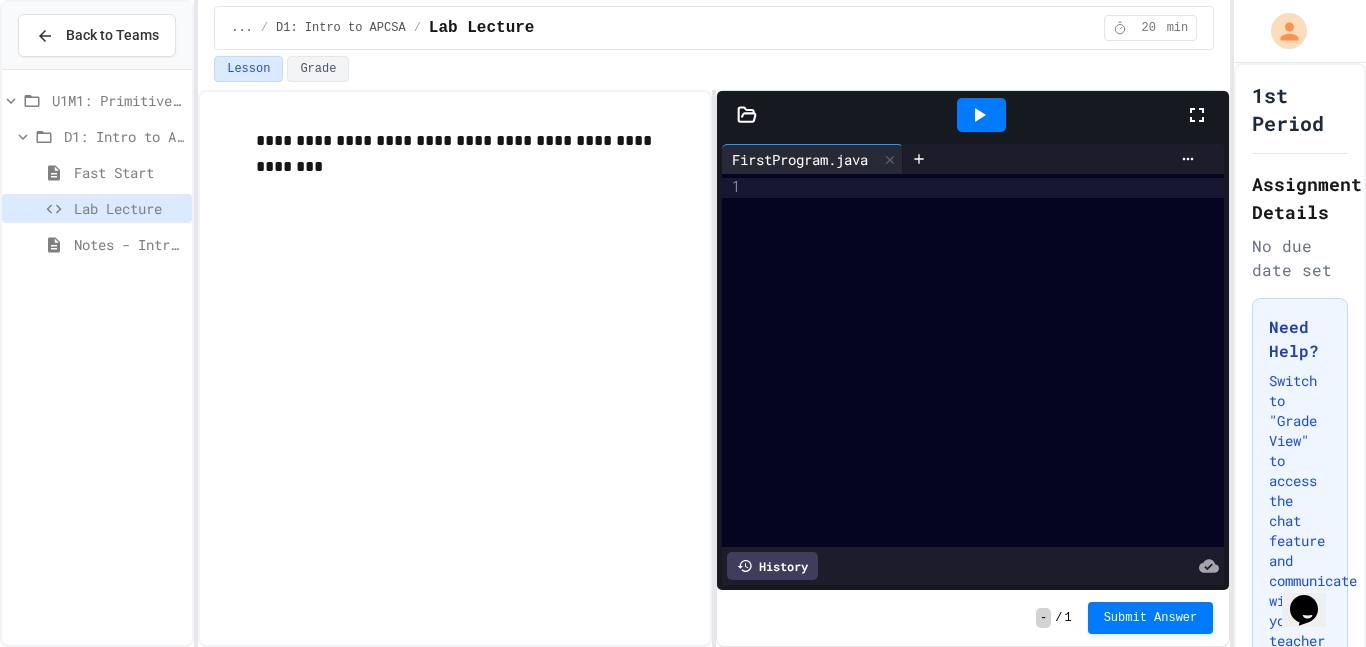 click on "**********" at bounding box center (455, 368) 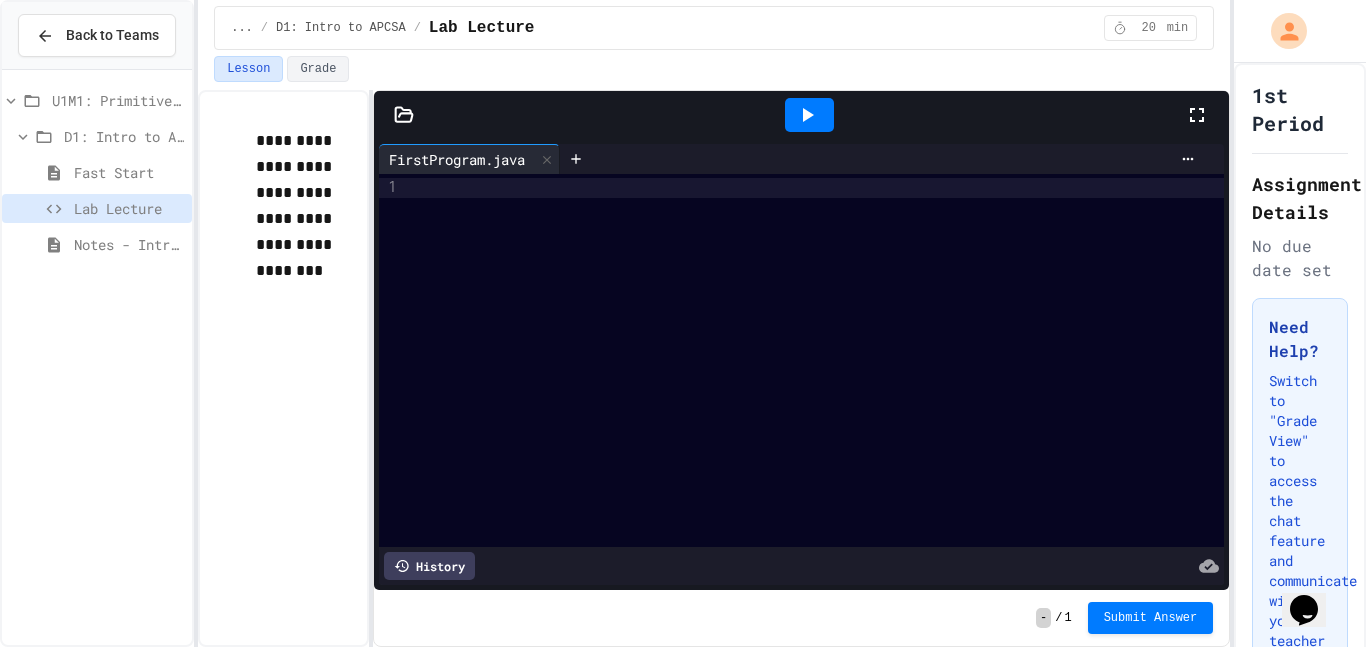 click on "**********" at bounding box center (714, 368) 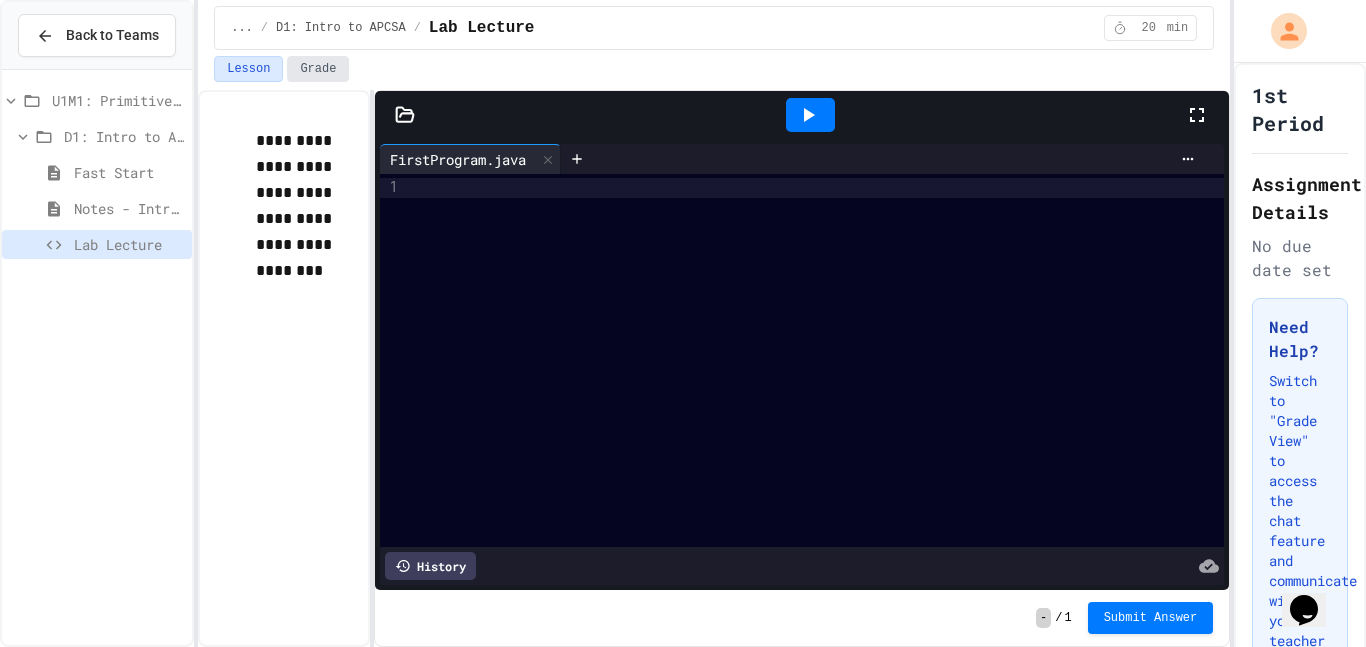 click on "Grade" at bounding box center (318, 69) 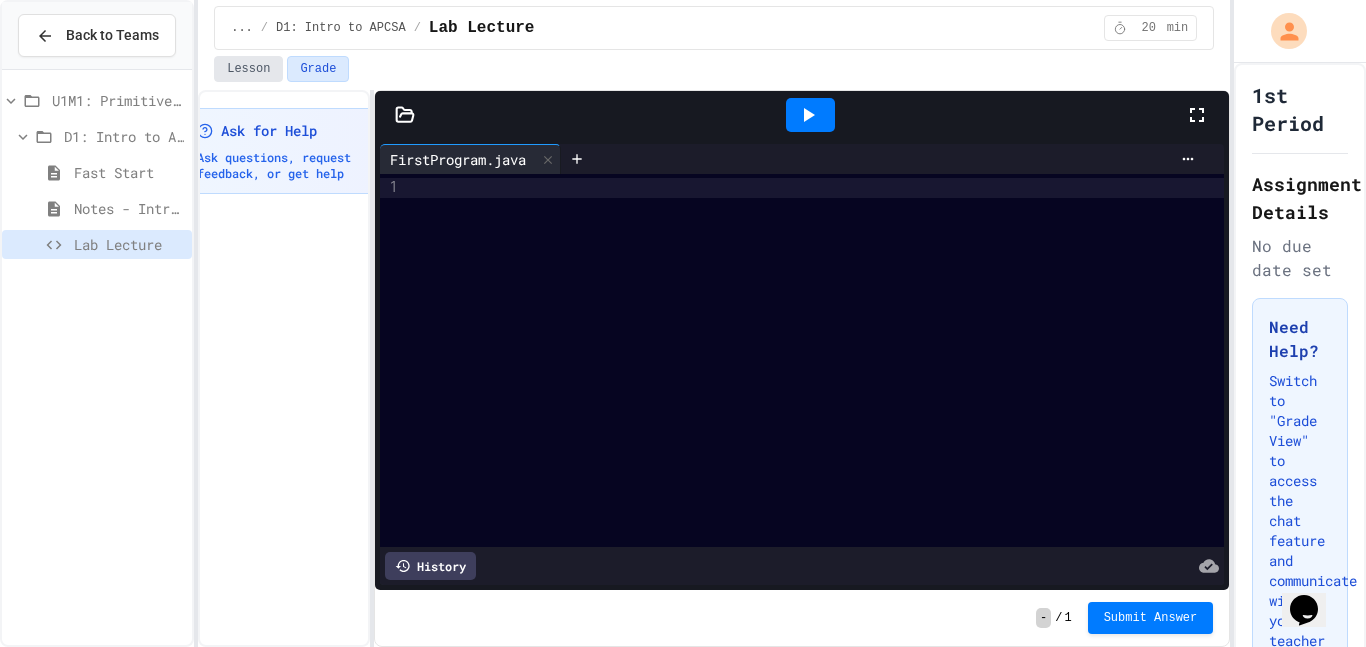click on "Lesson" at bounding box center [248, 69] 